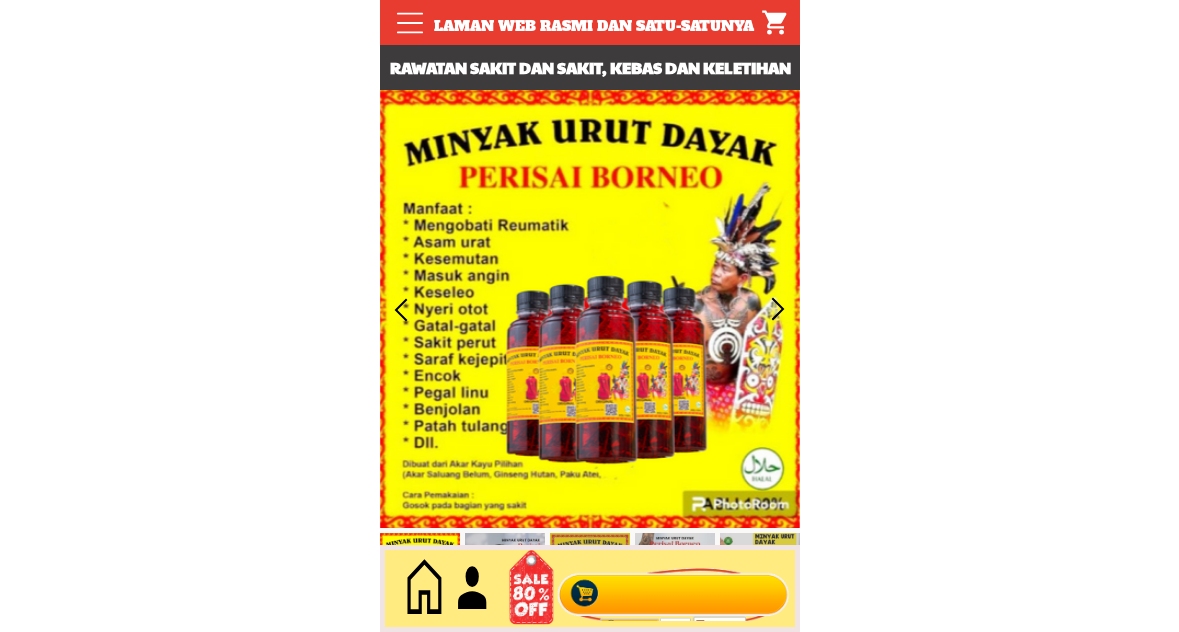 scroll, scrollTop: 0, scrollLeft: 0, axis: both 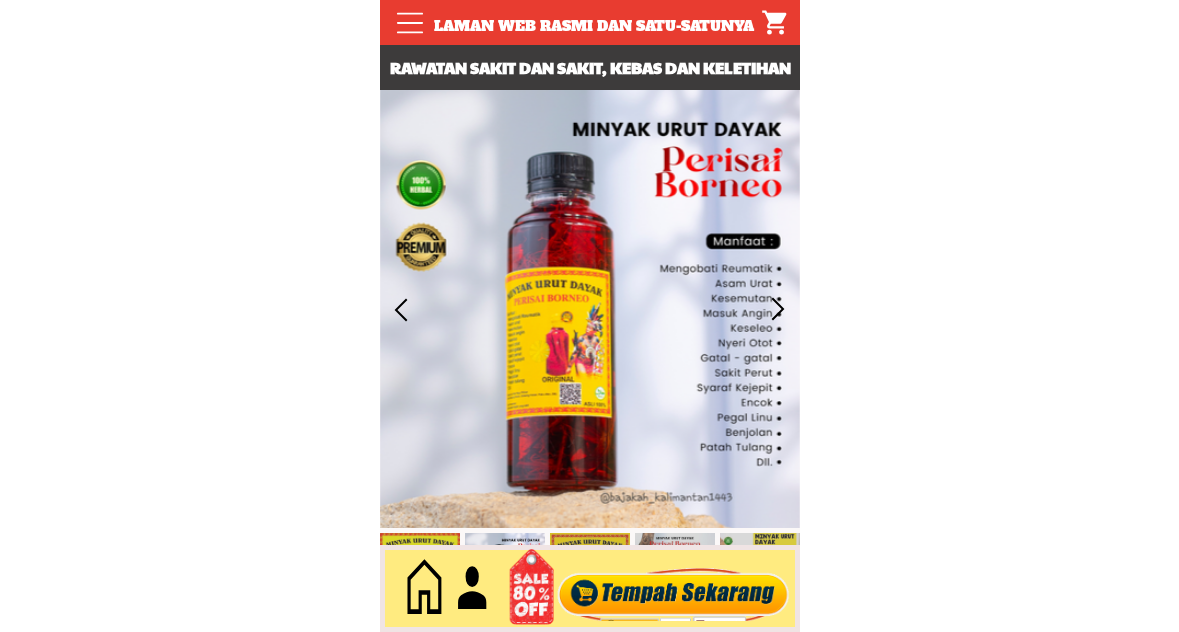 click at bounding box center (673, 589) 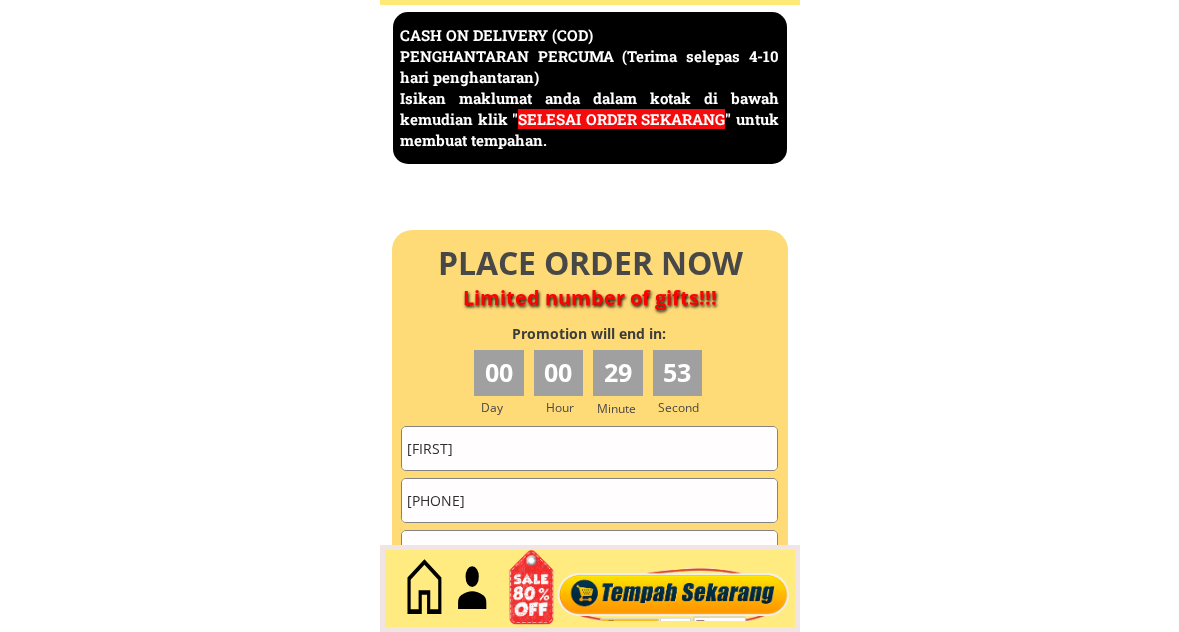 scroll, scrollTop: 8676, scrollLeft: 0, axis: vertical 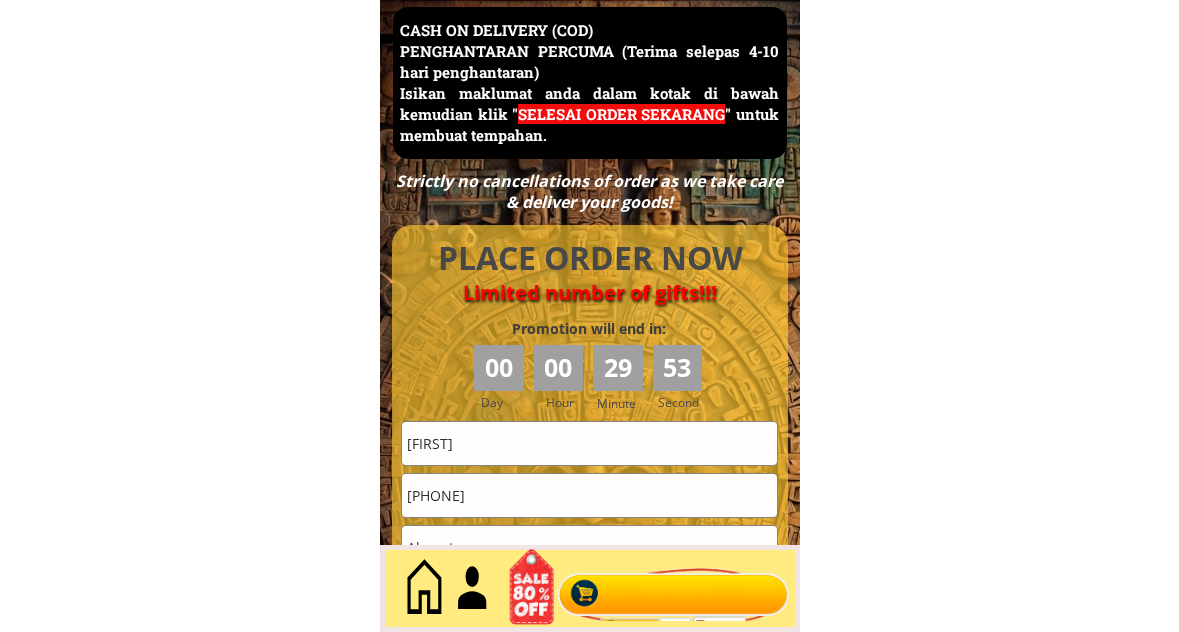 click on "Darsam" at bounding box center (589, 443) 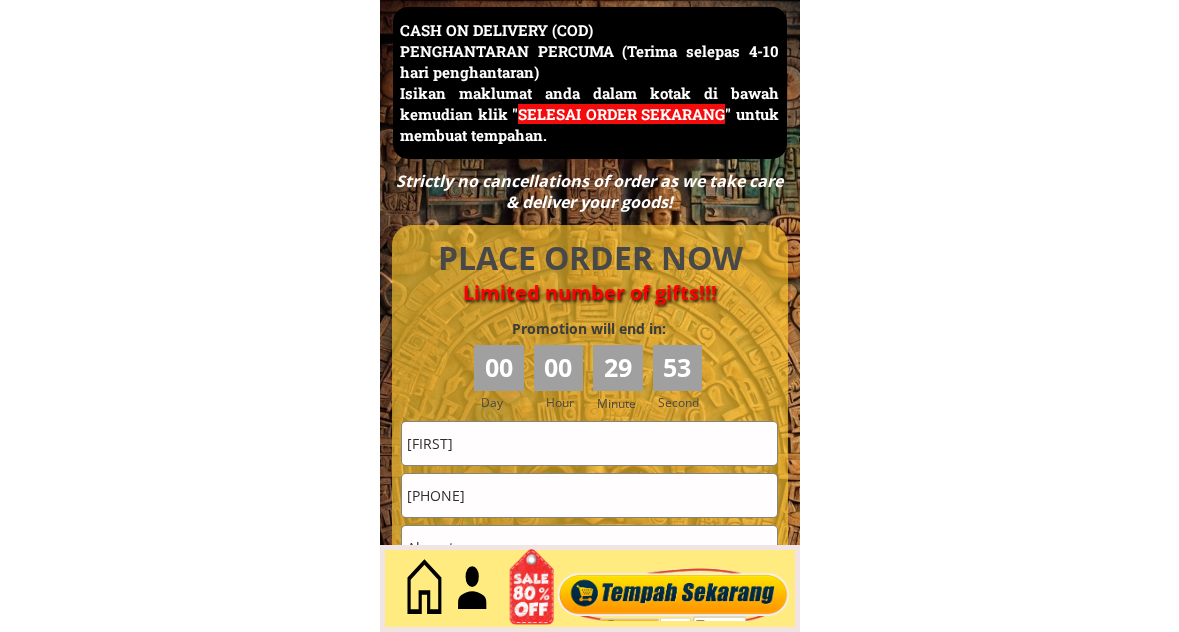 click on "Darsam" at bounding box center (589, 443) 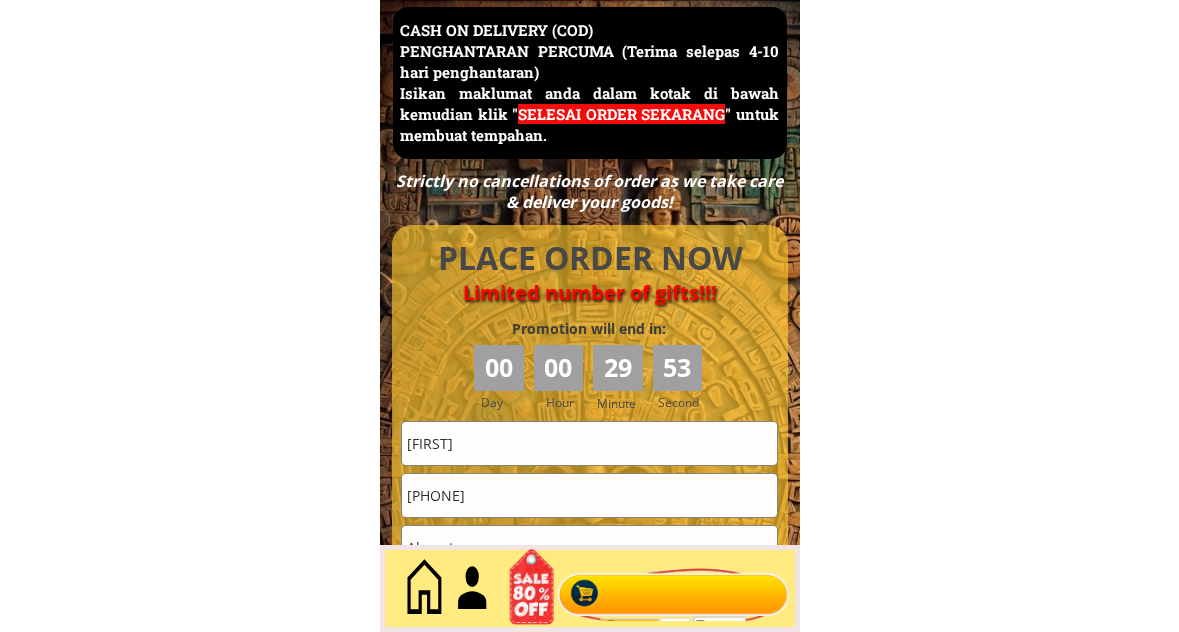 paste on "MOHMAD RASHID BIN MOHMAD" 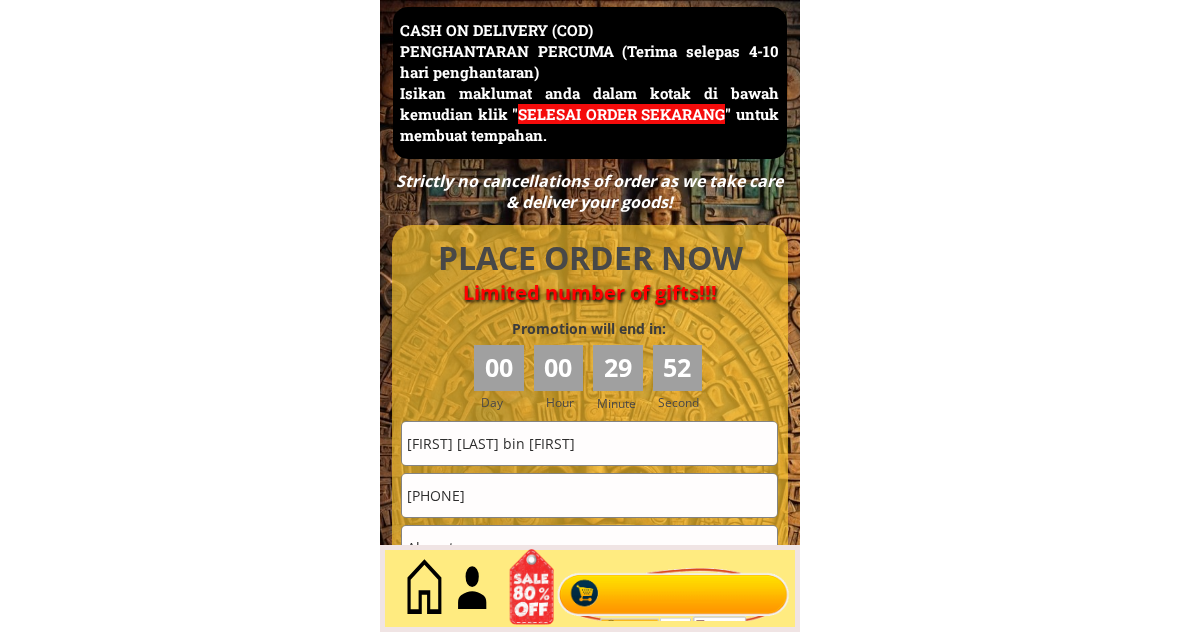 type on "MOHMAD RASHID BIN MOHMAD" 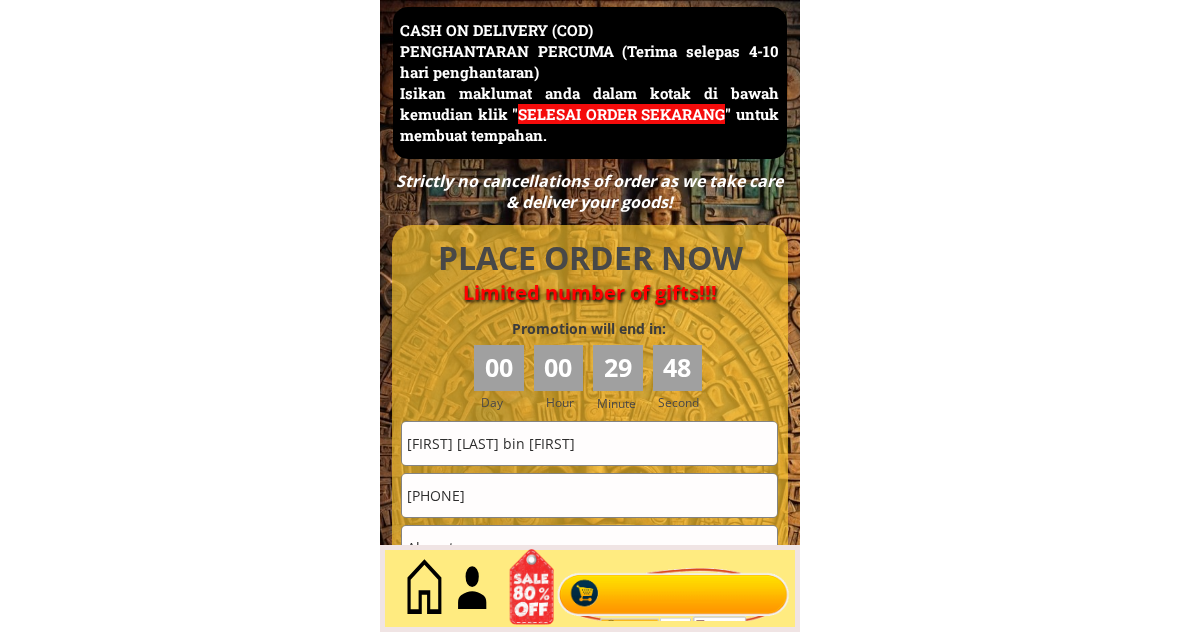 click on "0163655343" at bounding box center (589, 495) 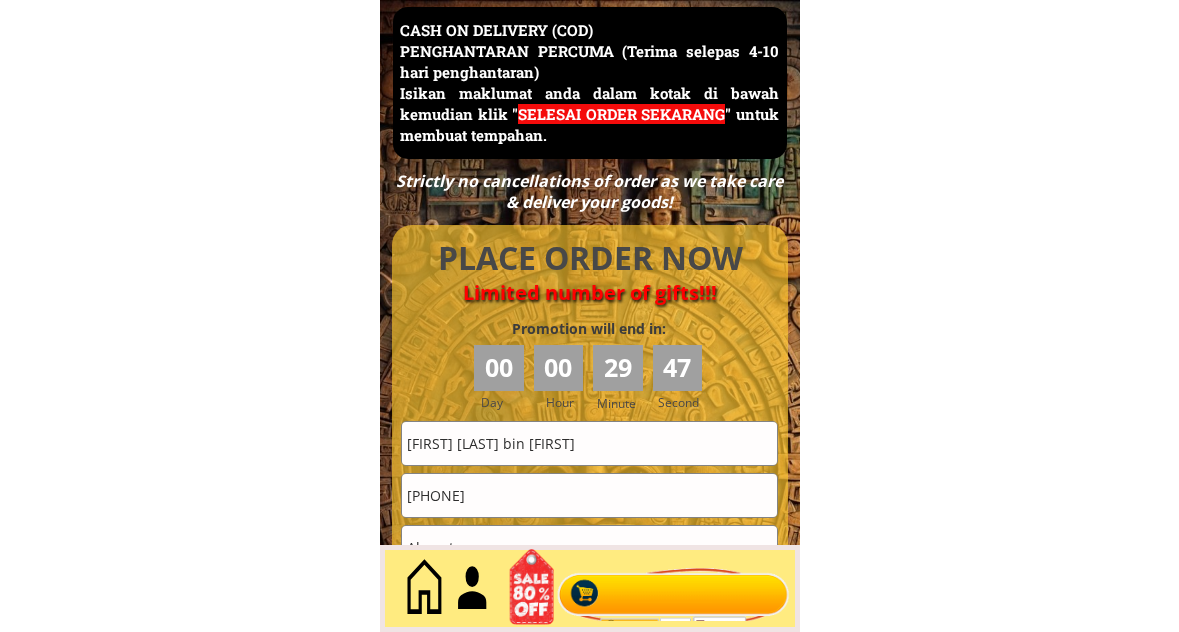 click on "0163655343" at bounding box center (589, 495) 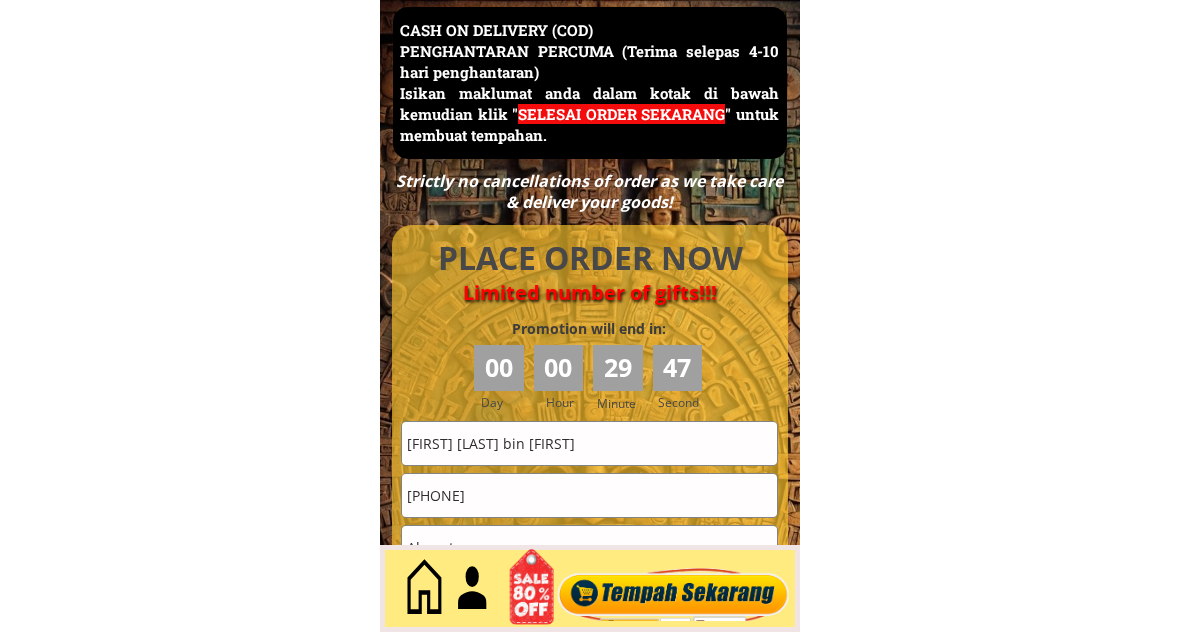paste on "12343717" 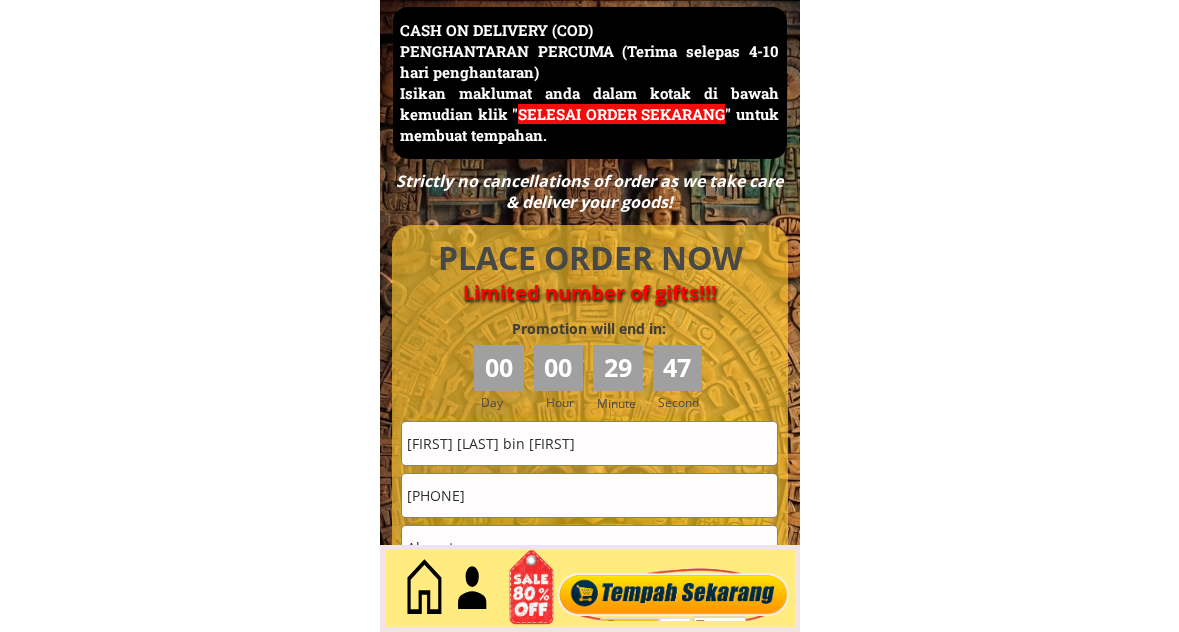 type on "01123437173" 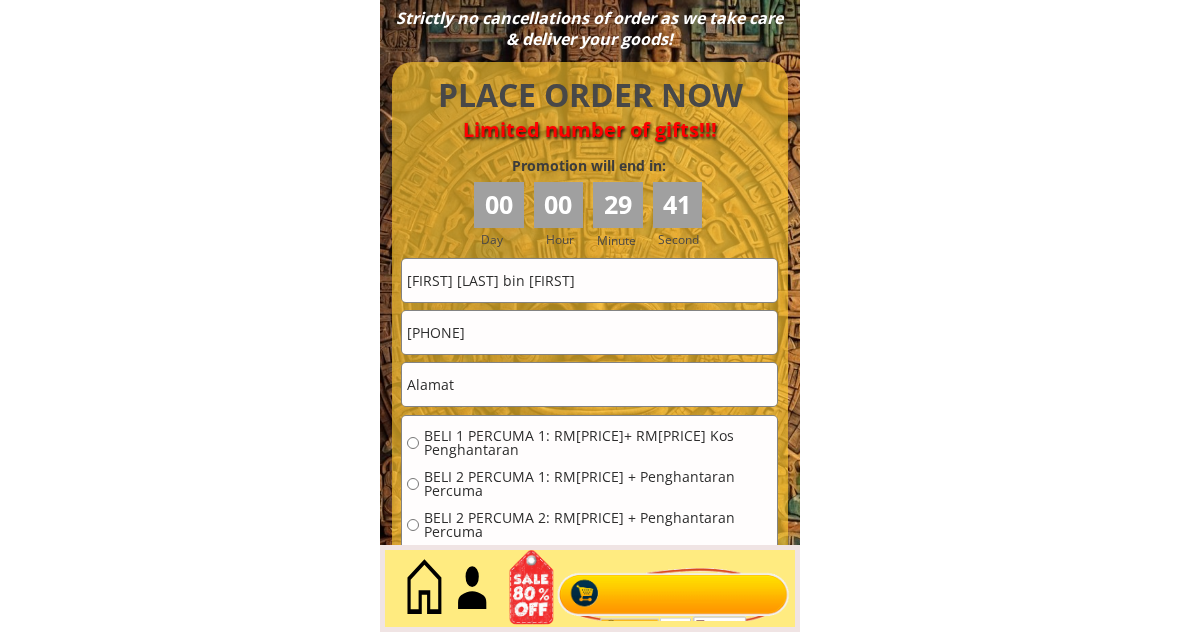 scroll, scrollTop: 8843, scrollLeft: 0, axis: vertical 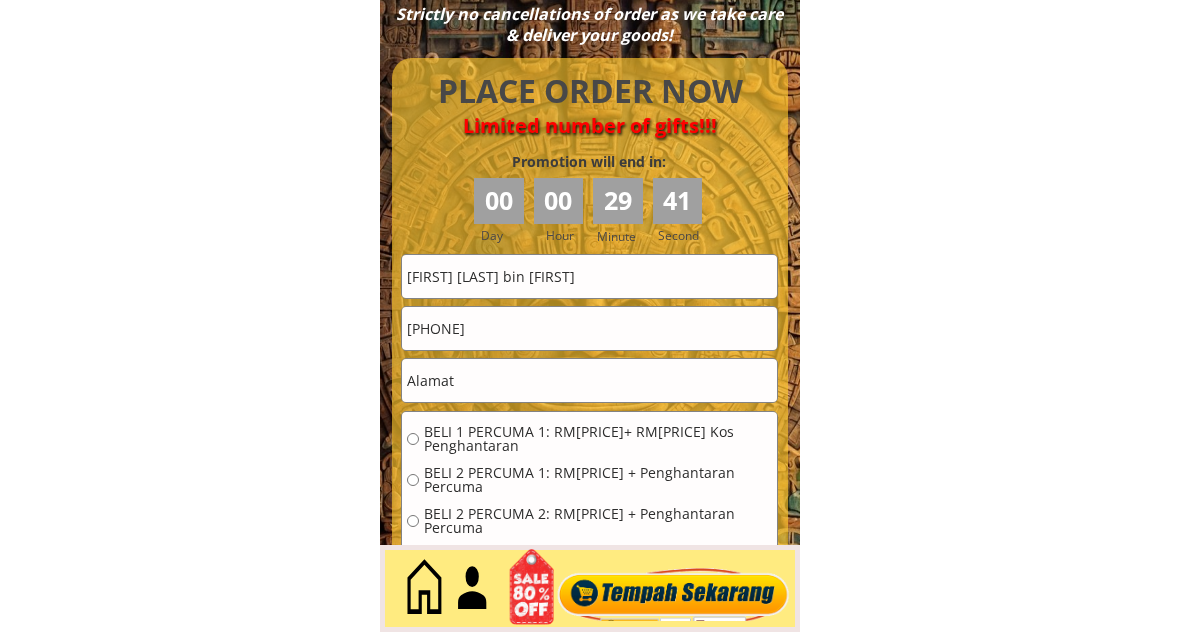 click at bounding box center [589, 380] 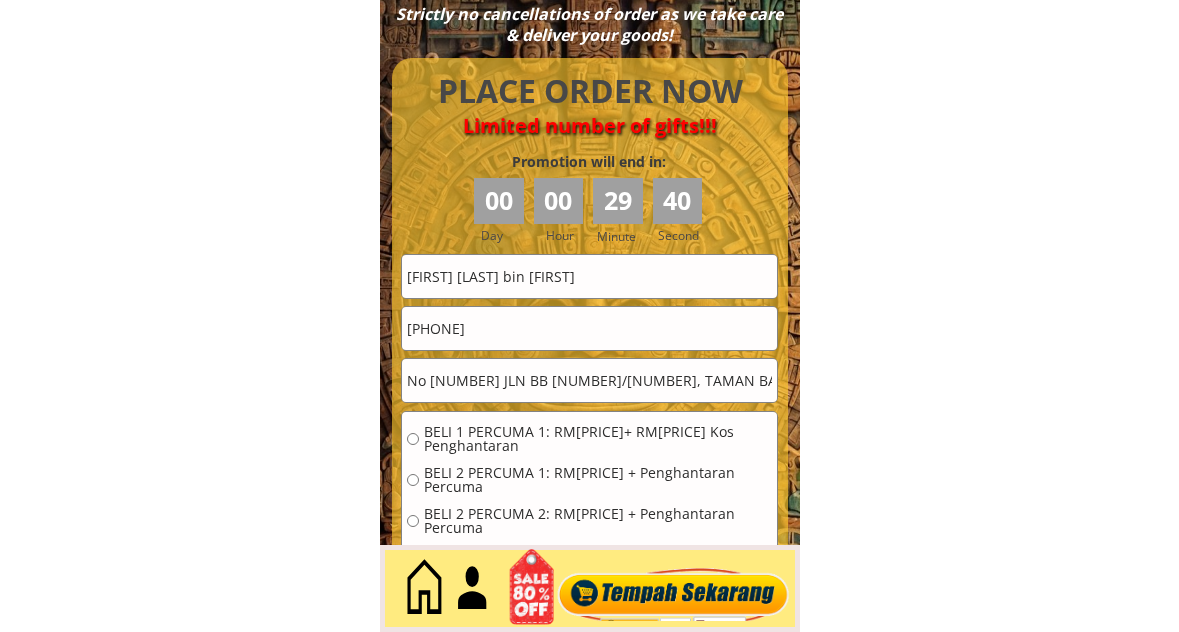 scroll, scrollTop: 0, scrollLeft: 93, axis: horizontal 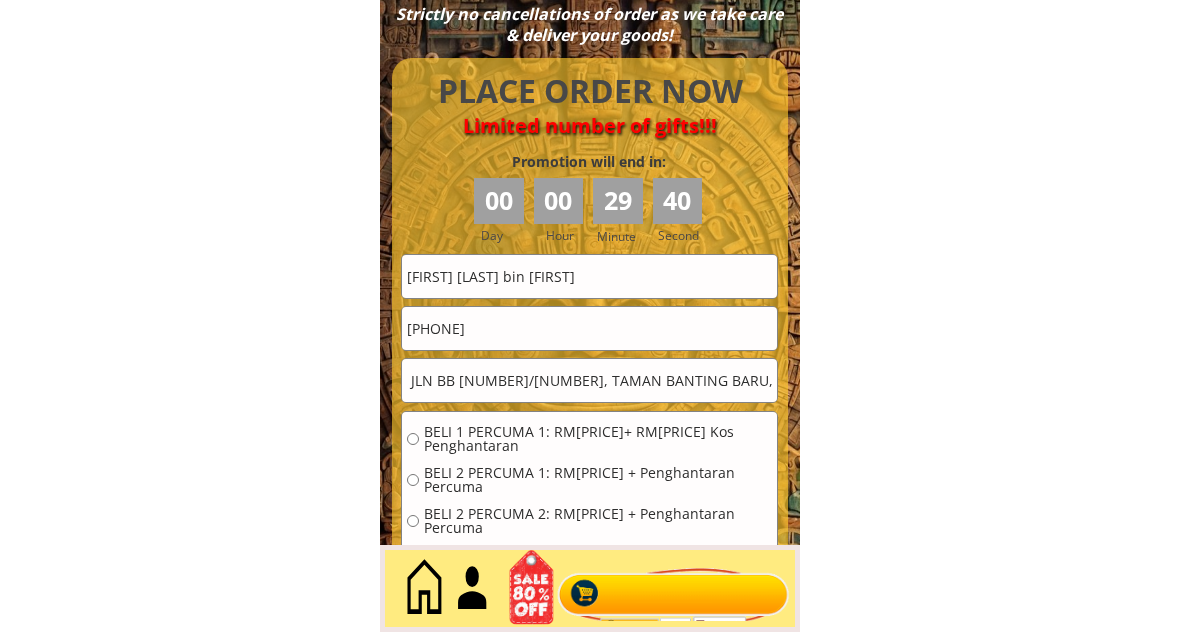 type on "No 45 JLN BB 5/4, TAMAN BANTING BARU, 42700 BANTING SELANGOR" 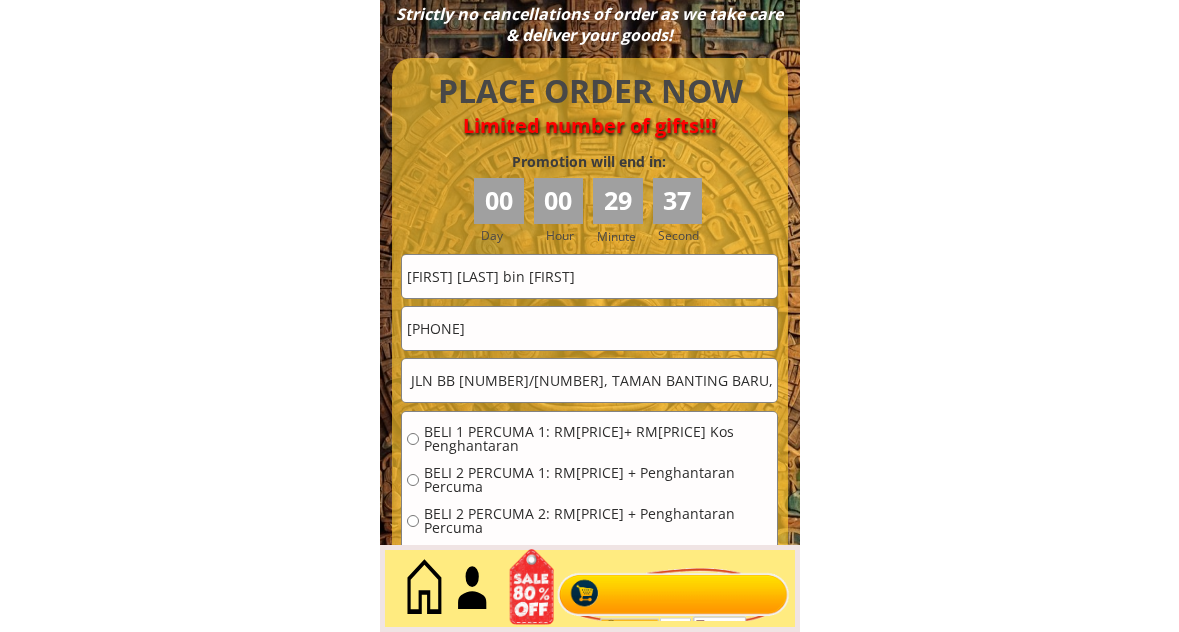 scroll, scrollTop: 0, scrollLeft: 0, axis: both 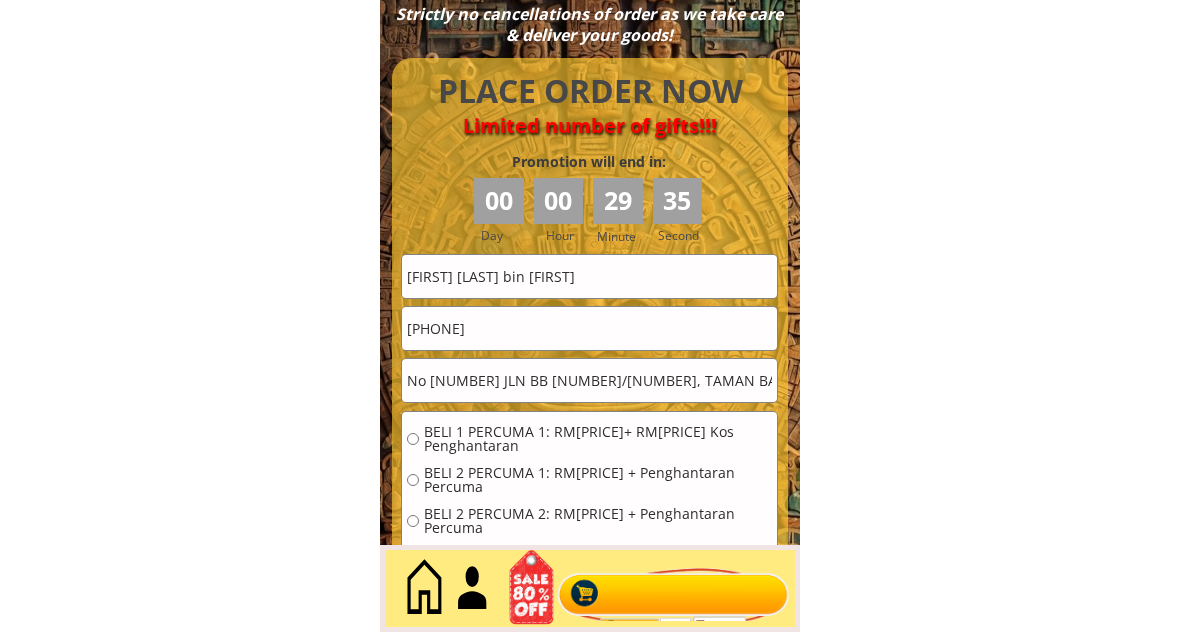 click on "BELI 2 PERCUMA 1: RM65 + Penghantaran Percuma" at bounding box center (598, 480) 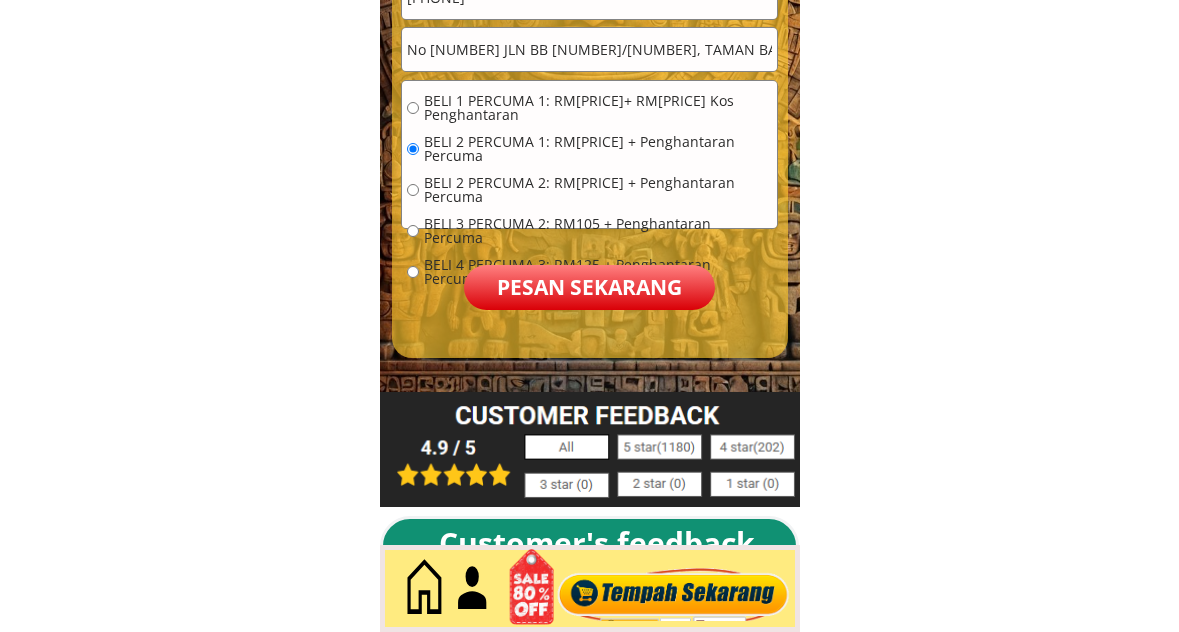 scroll, scrollTop: 9176, scrollLeft: 0, axis: vertical 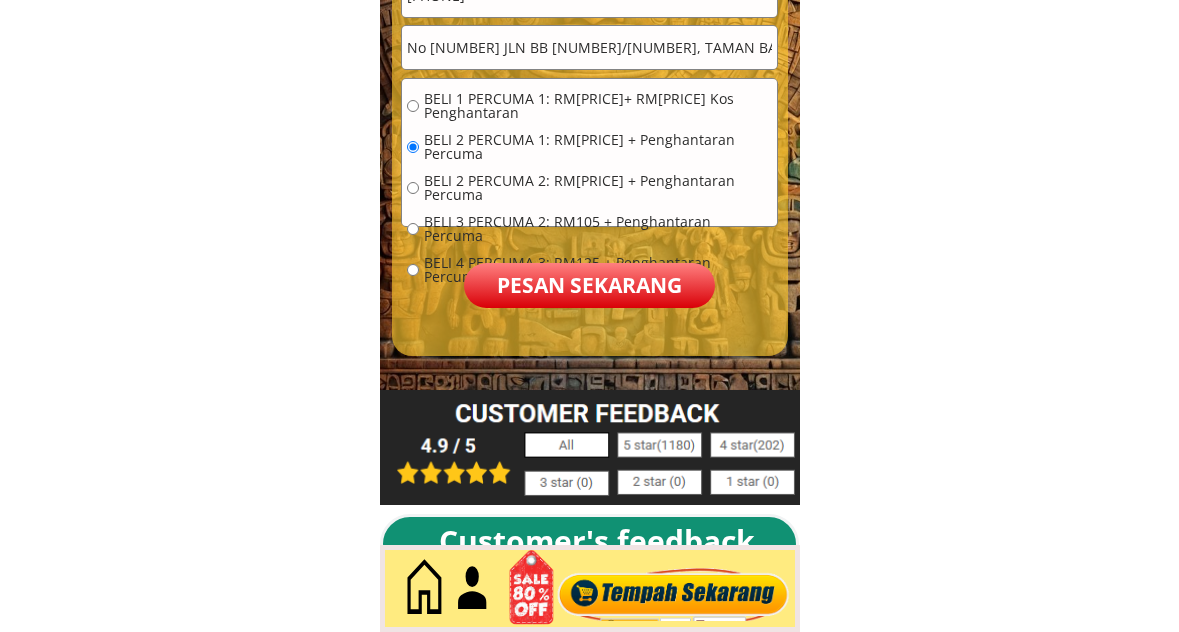 click on "Pesan sekarang" at bounding box center [589, 285] 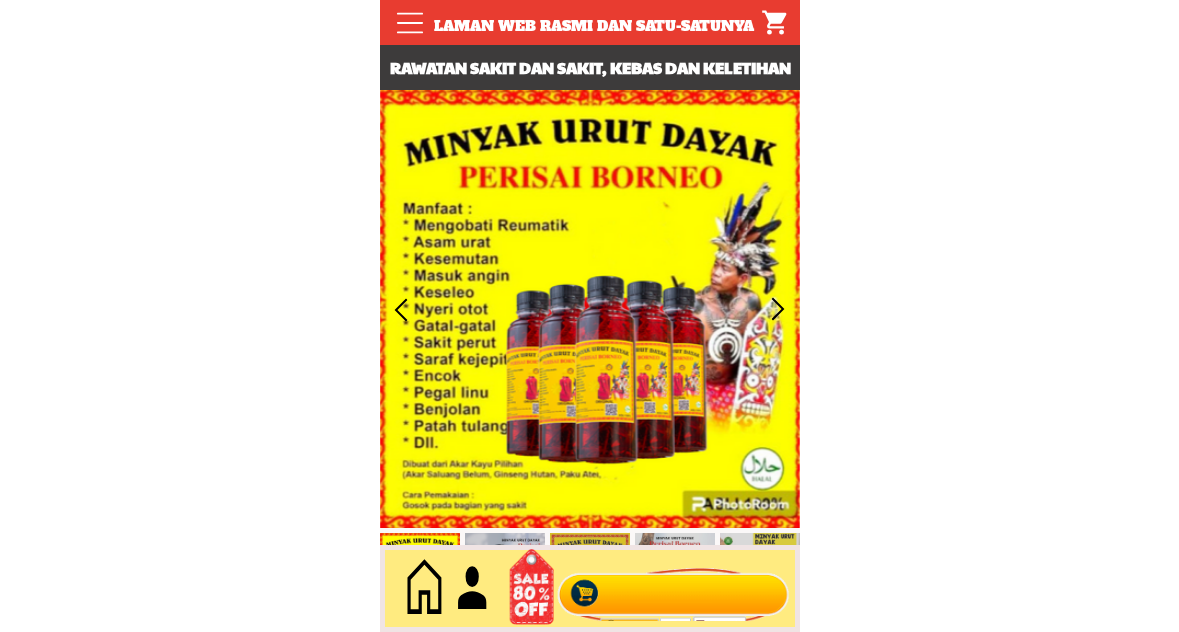 scroll, scrollTop: 0, scrollLeft: 0, axis: both 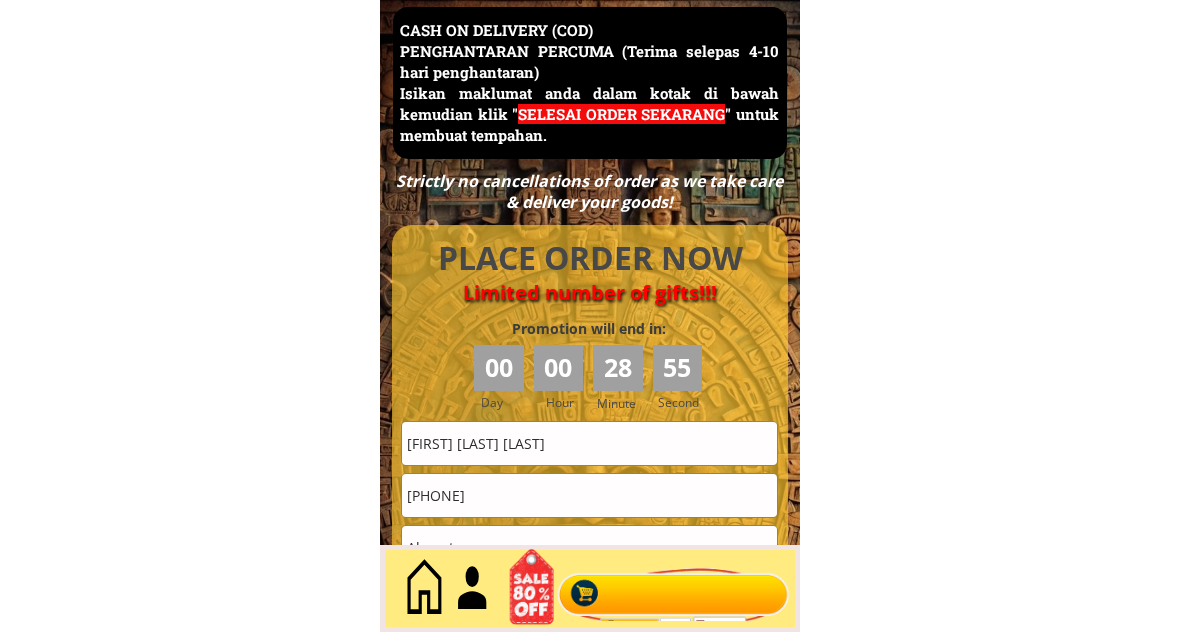 click on "MOHMAD RASHID BIN MOHMAD" at bounding box center [589, 443] 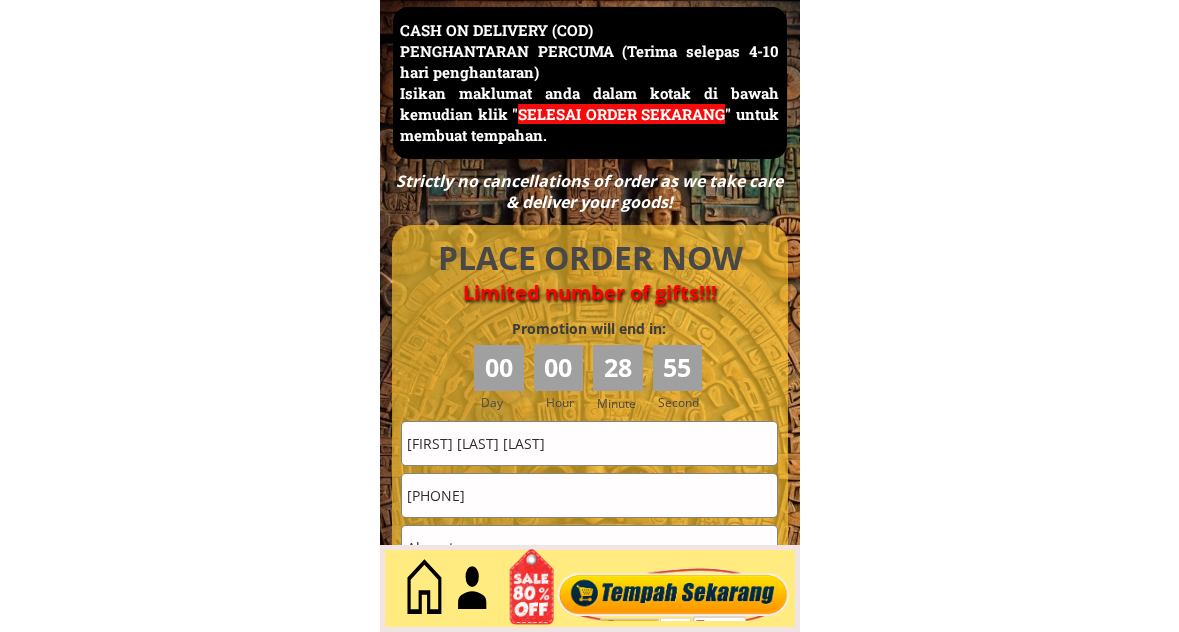 click on "MOHMAD RASHID BIN MOHMAD" at bounding box center [589, 443] 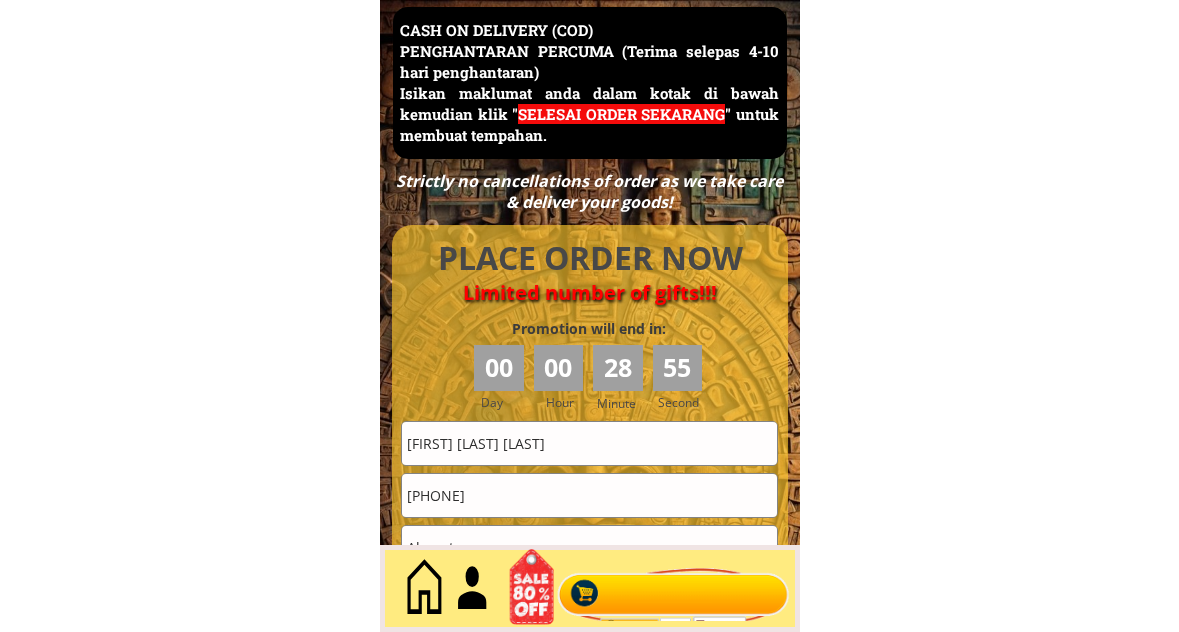 click on "MOHMAD RASHID BIN MOHMAD" at bounding box center [589, 443] 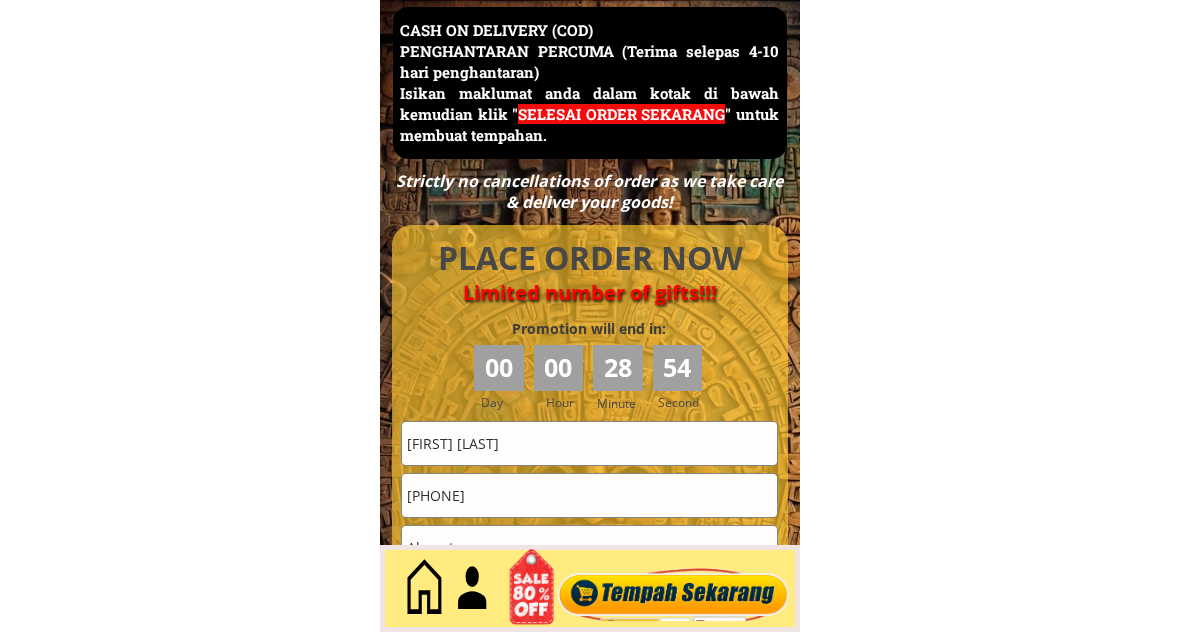 type on "[FIRST] [LAST]" 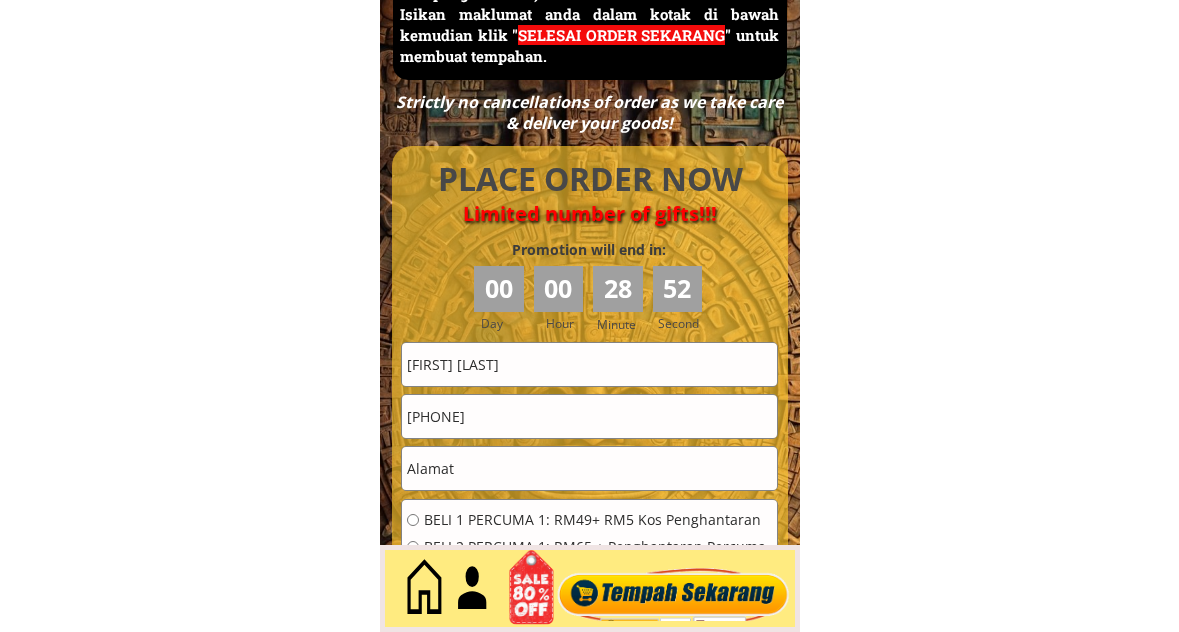 scroll, scrollTop: 8843, scrollLeft: 0, axis: vertical 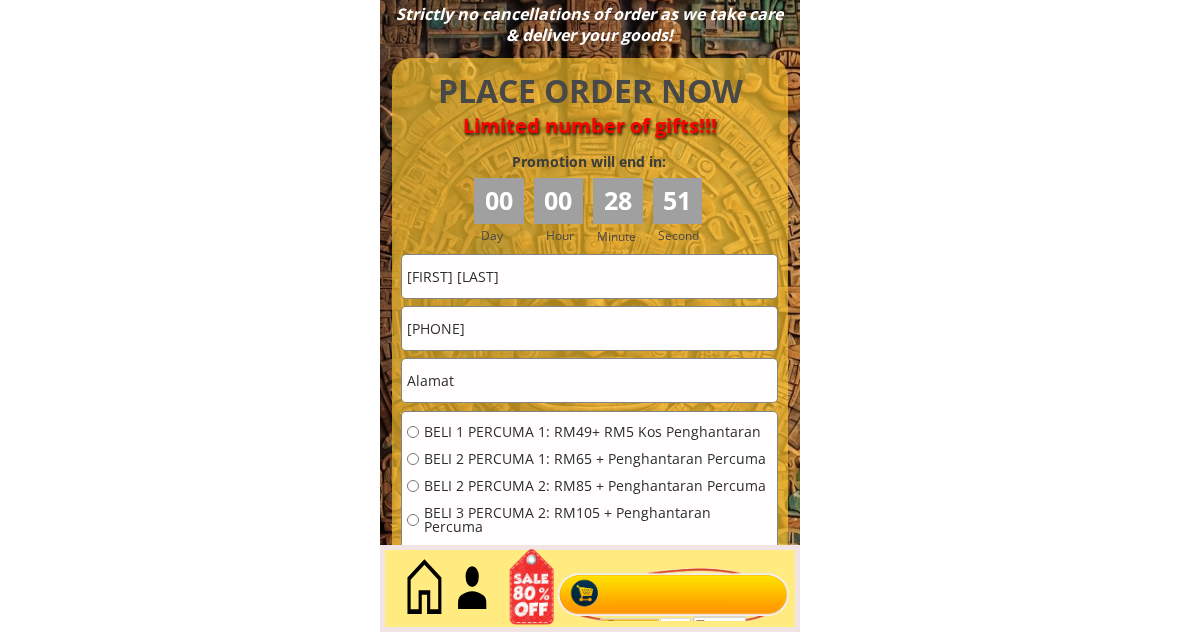 click on "01123437173" at bounding box center (589, 328) 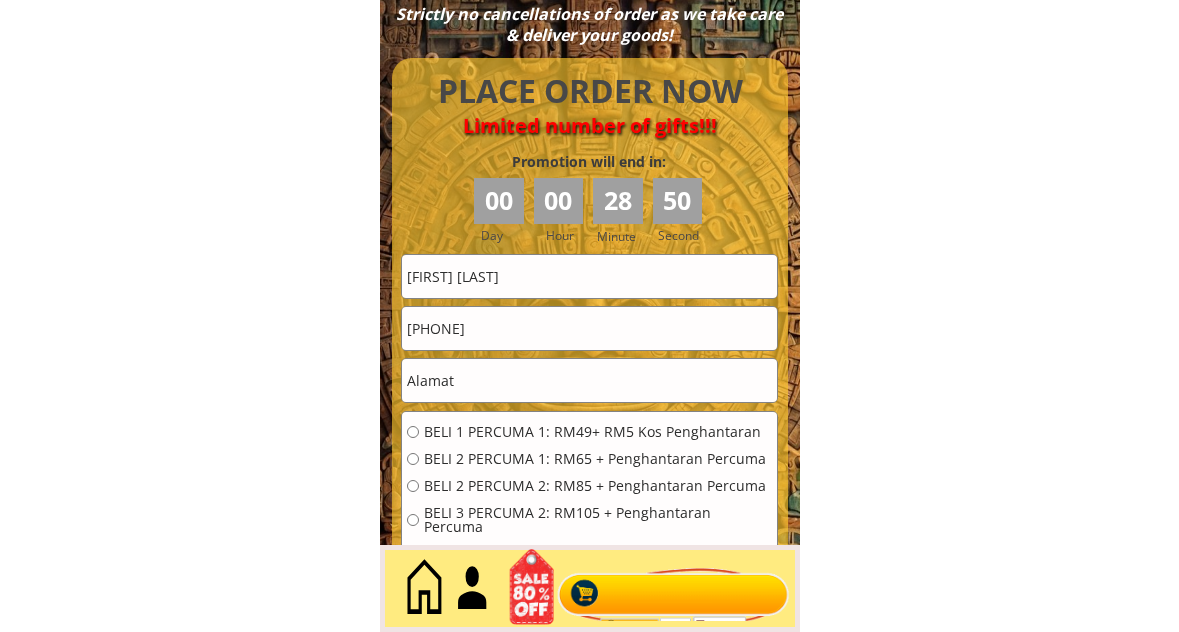 type on "[PHONE]" 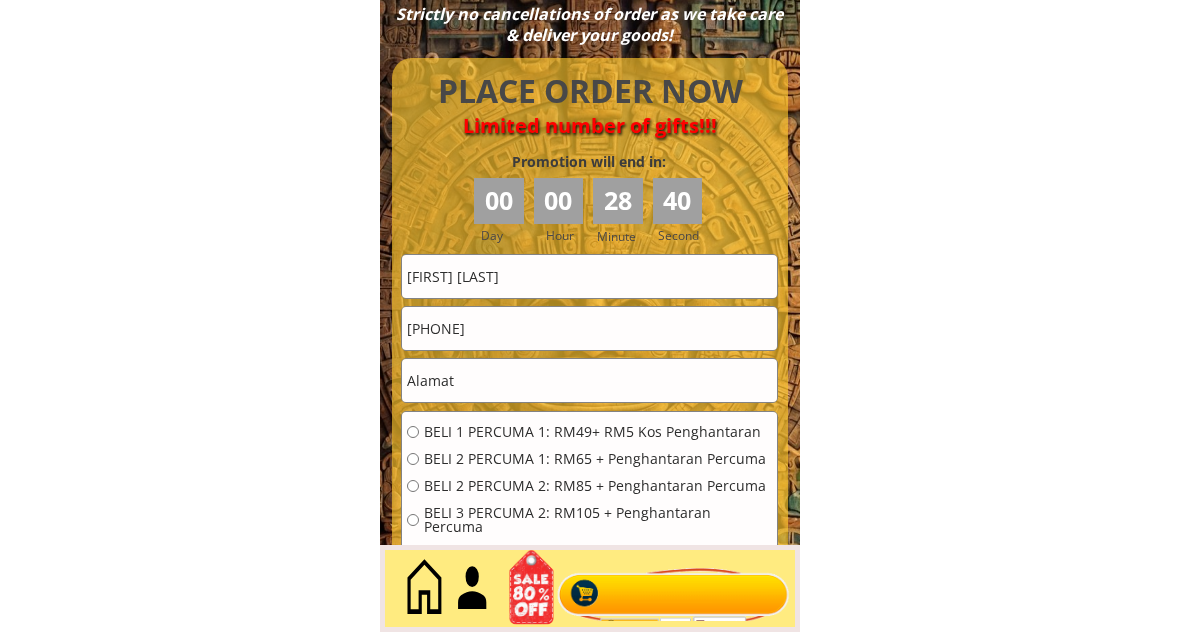 click at bounding box center [589, 380] 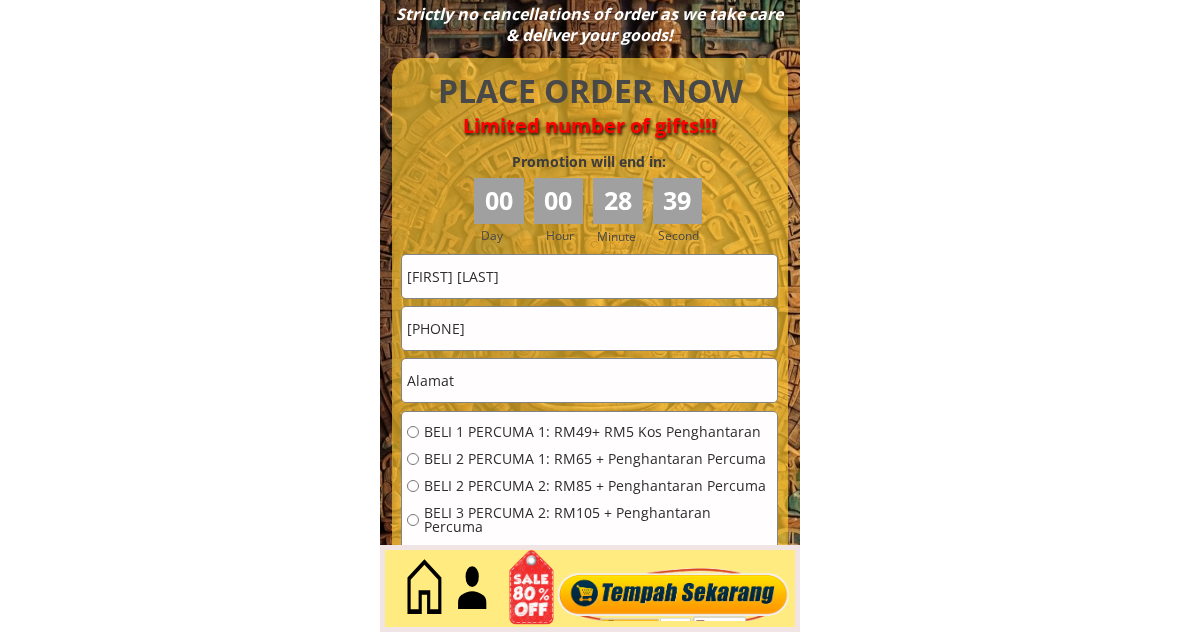 paste on "Kpg. Dagang Bekenu Miri Sarawak" 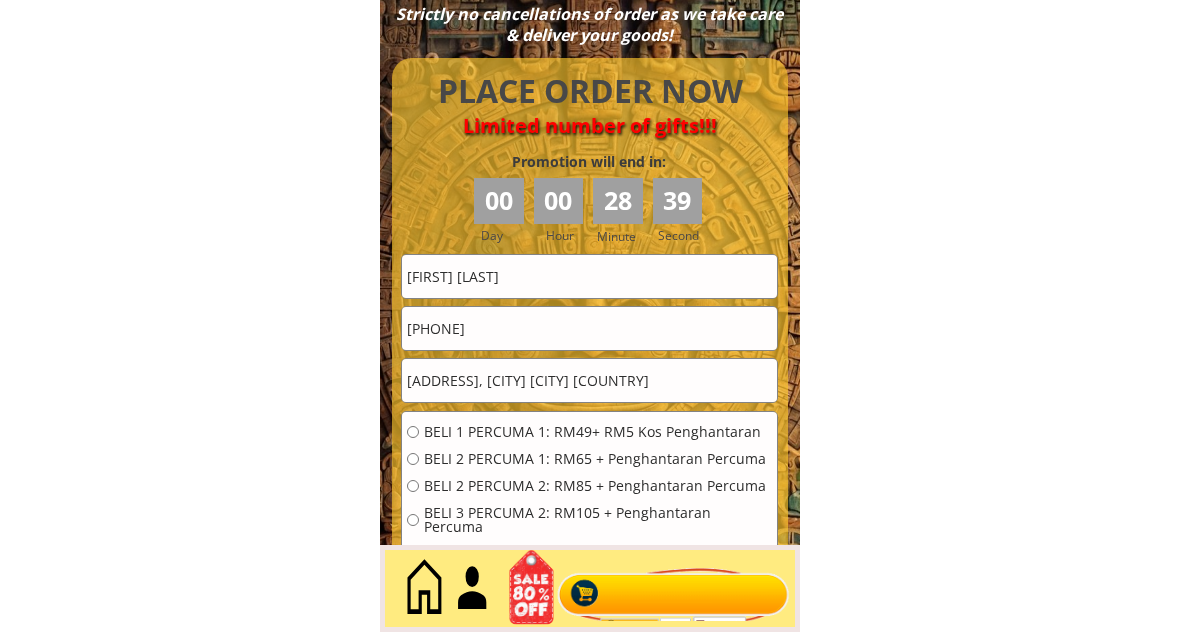 type on "Kpg. Dagang Bekenu Miri Sarawak" 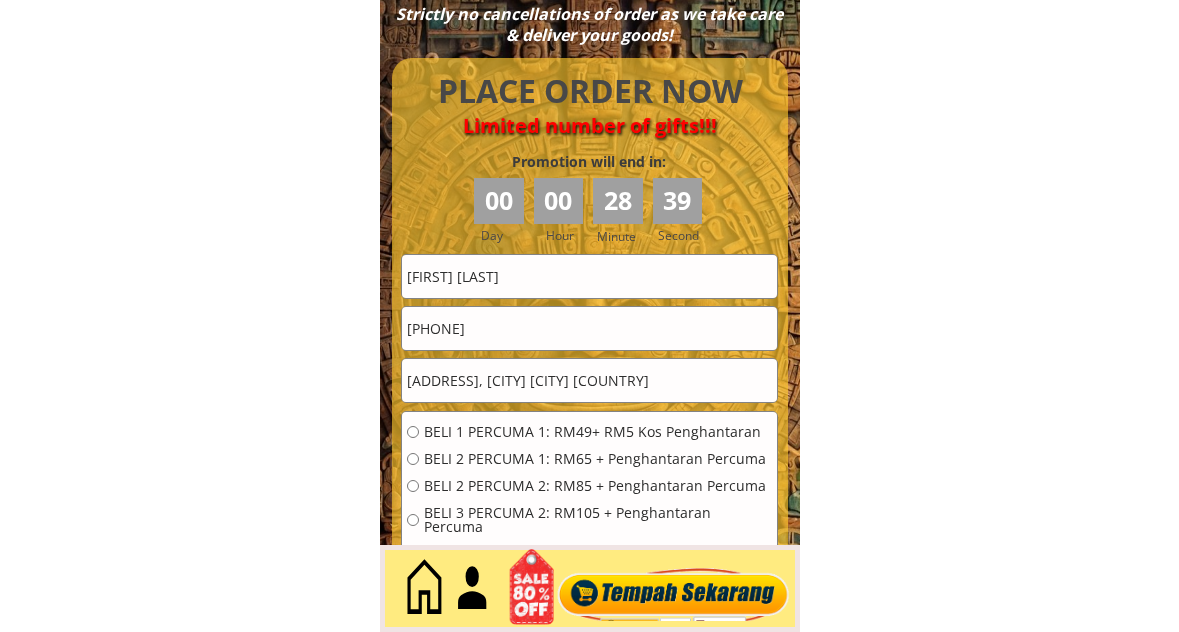 click on "BELI 2 PERCUMA 1: RM65 + Penghantaran Percuma" at bounding box center (598, 459) 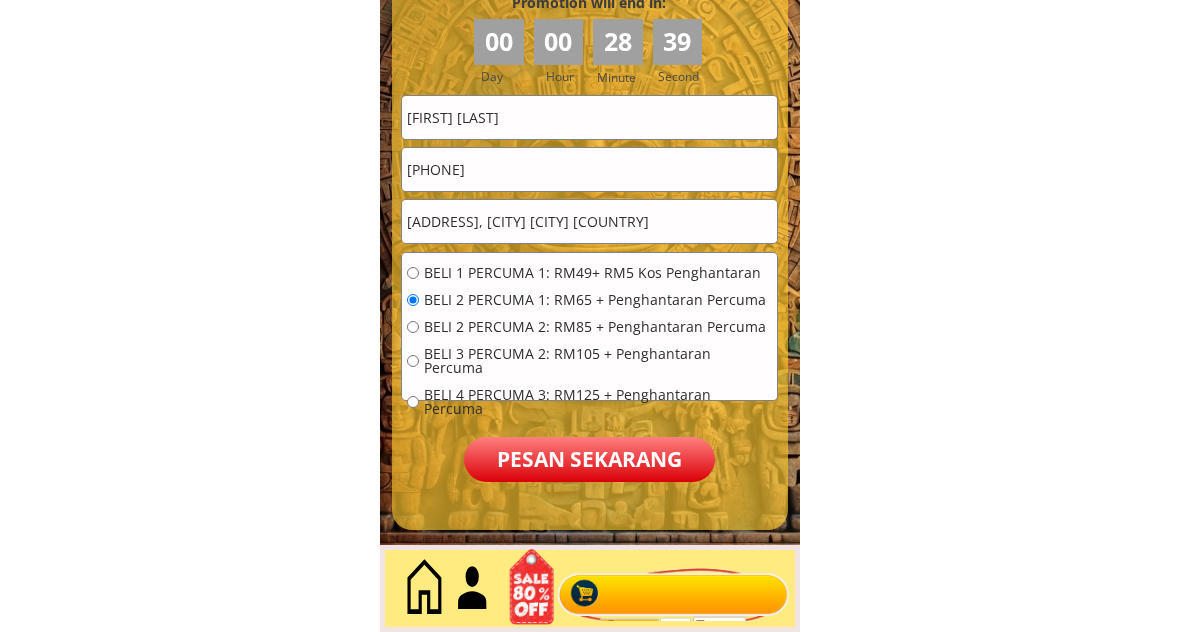 scroll, scrollTop: 9009, scrollLeft: 0, axis: vertical 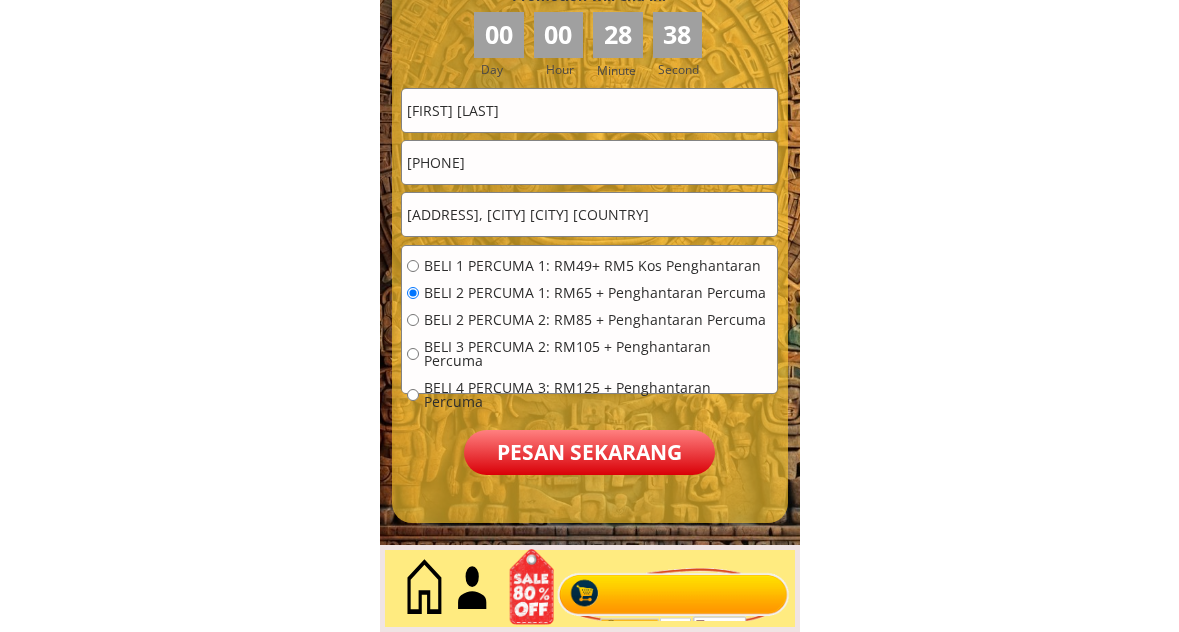 click on "Pesan sekarang" at bounding box center [589, 452] 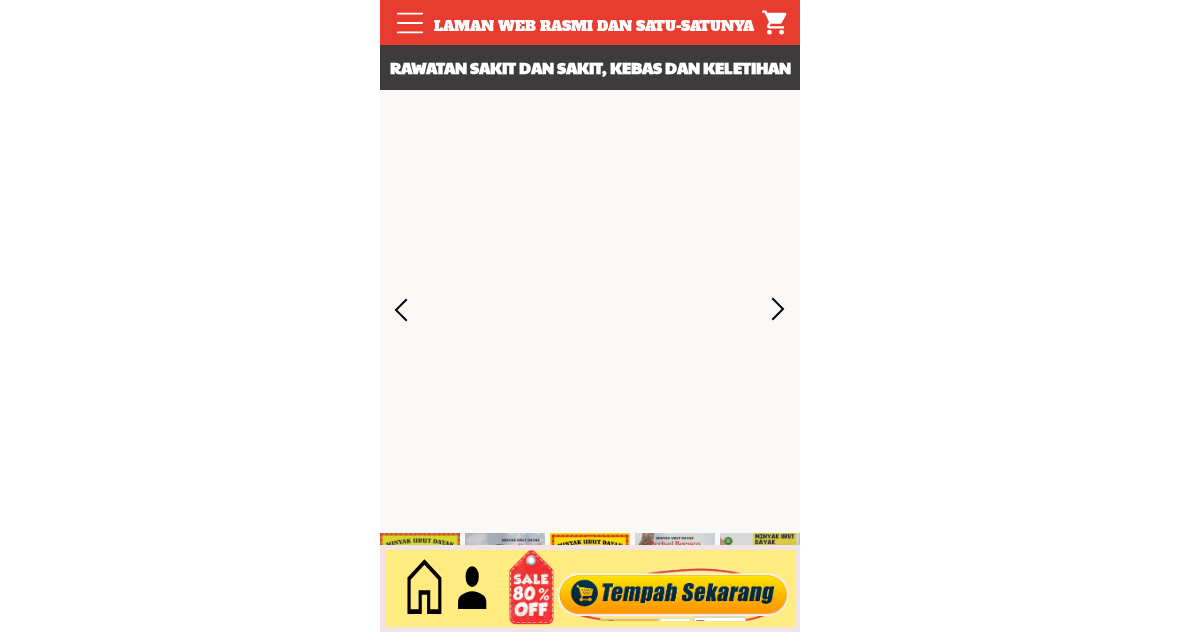 scroll, scrollTop: 0, scrollLeft: 0, axis: both 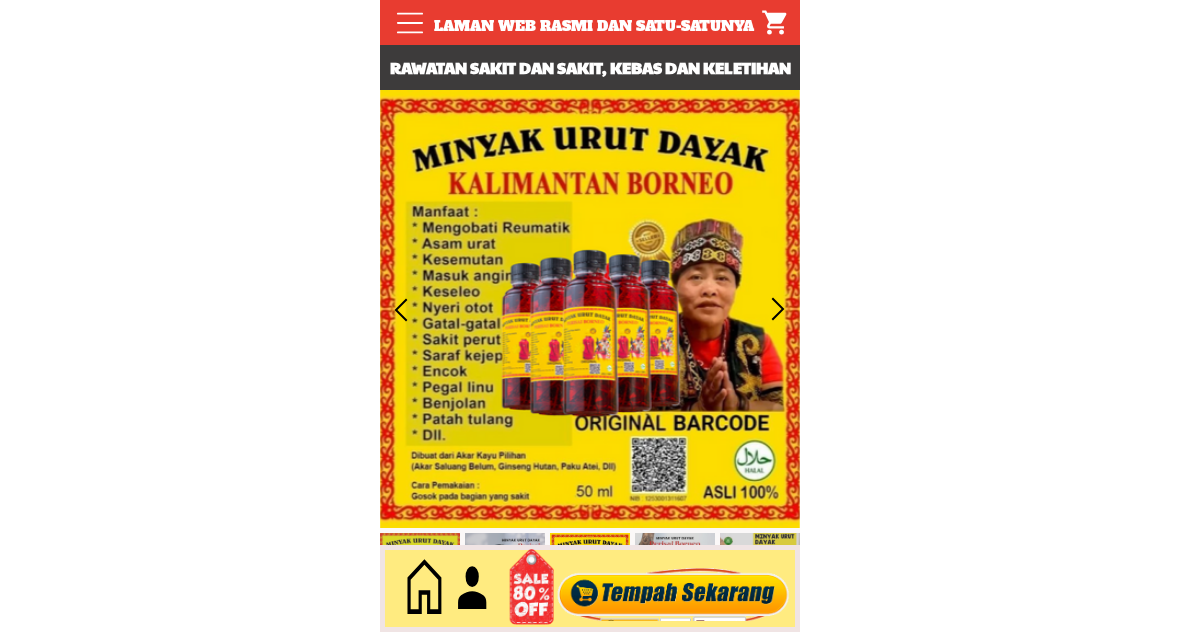 click at bounding box center [673, 589] 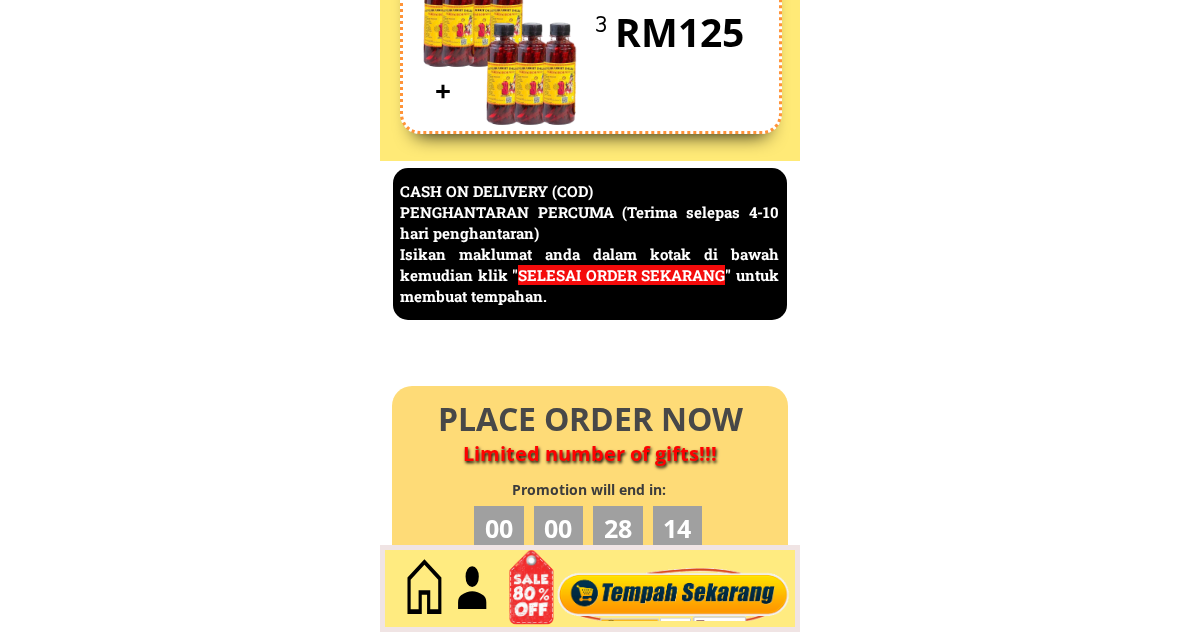 scroll, scrollTop: 8676, scrollLeft: 0, axis: vertical 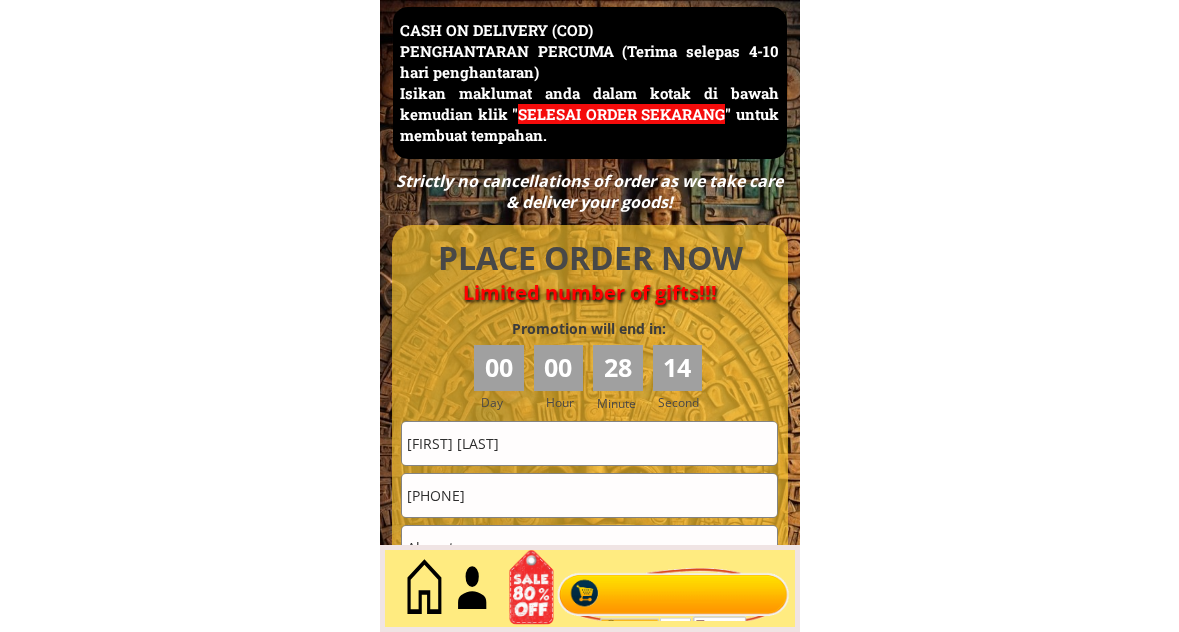 click on "[FIRST] [LAST]" at bounding box center (589, 443) 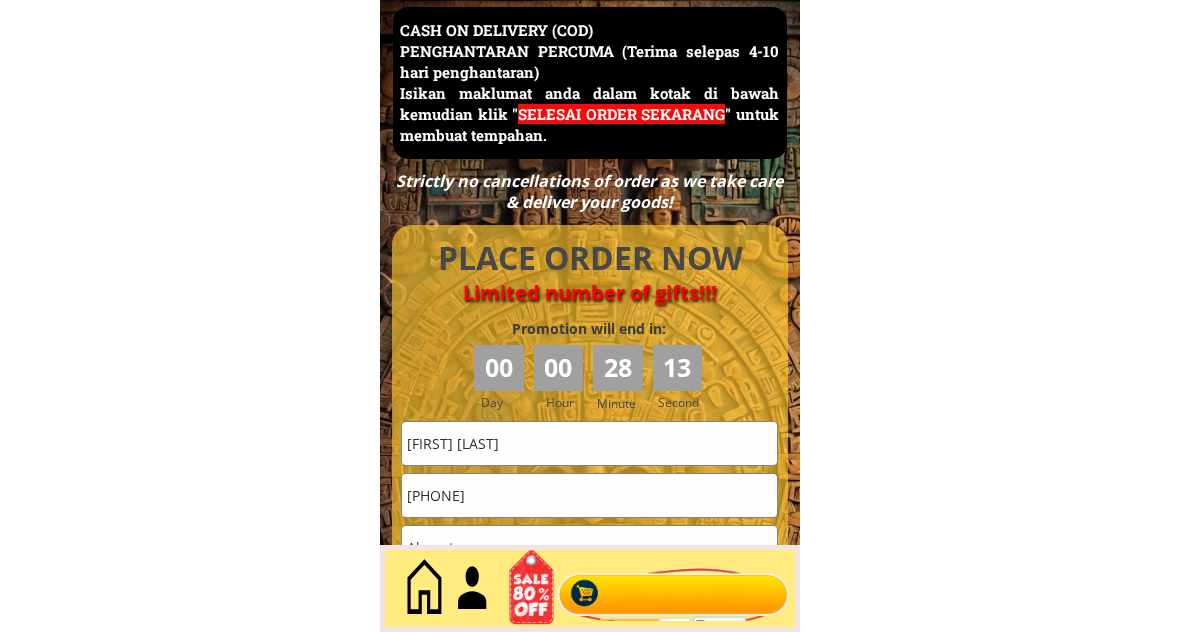 click on "[FIRST] [LAST]" at bounding box center (589, 443) 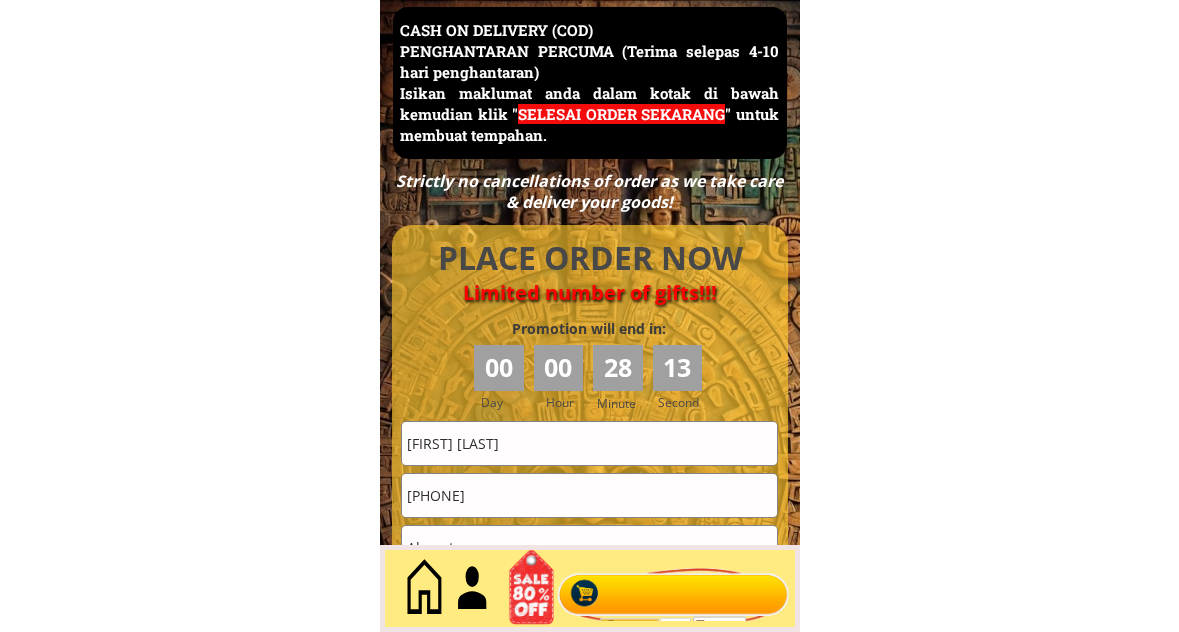 type on "[FIRST] [LAST]" 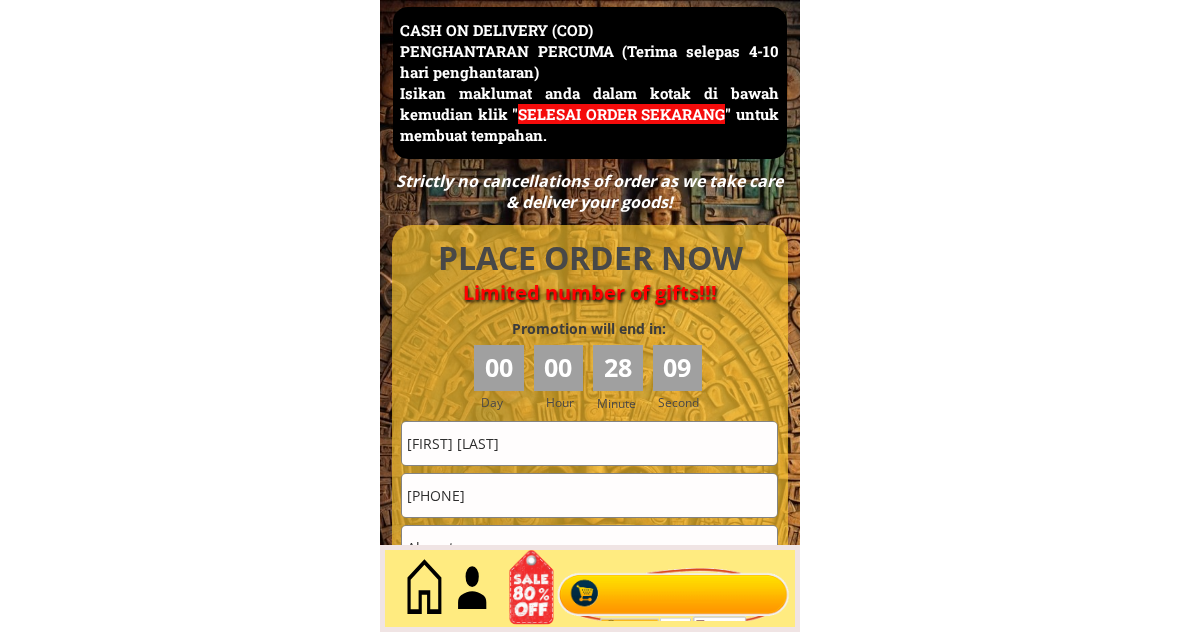click on "[PHONE]" at bounding box center (589, 495) 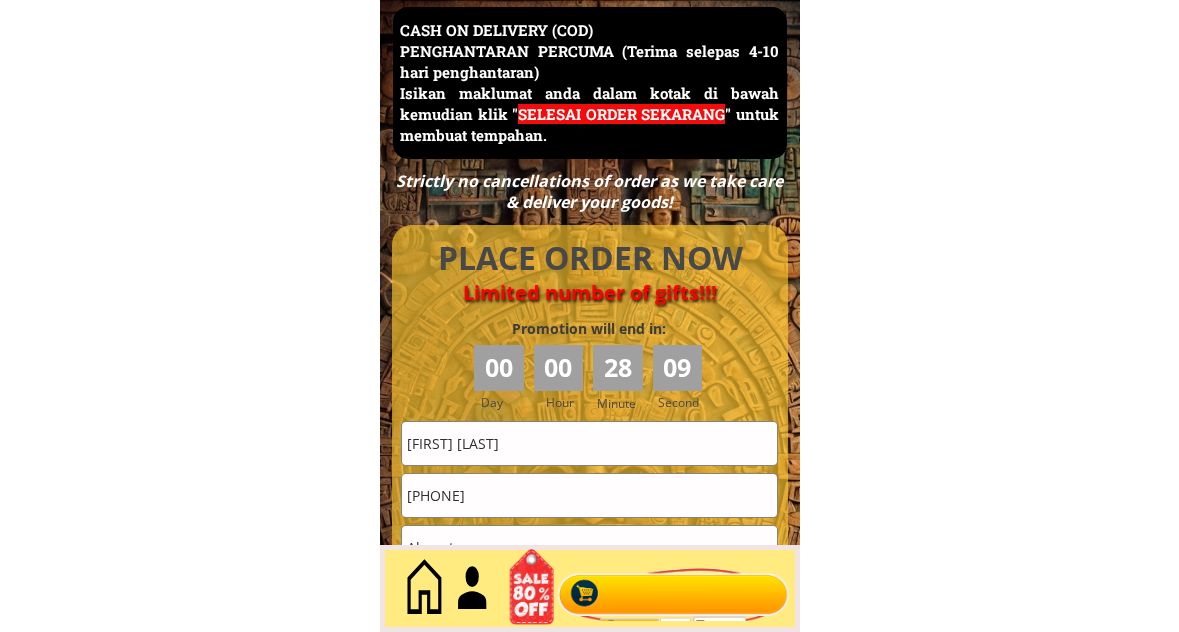 paste on "[PHONE]" 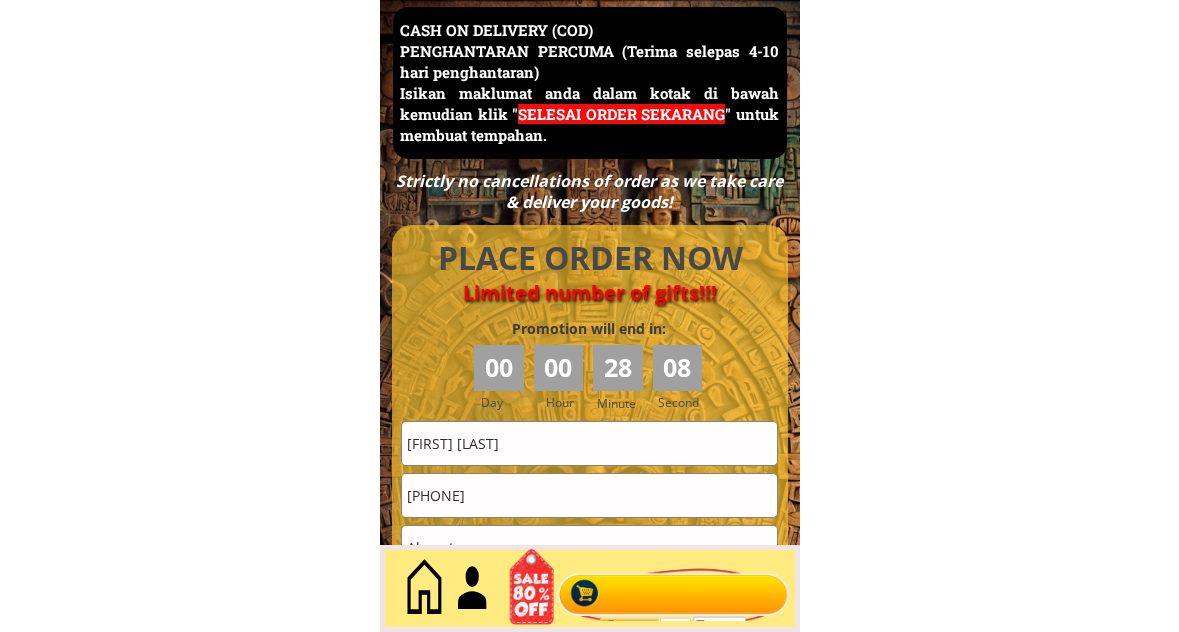 click on "[PHONE]" at bounding box center [589, 495] 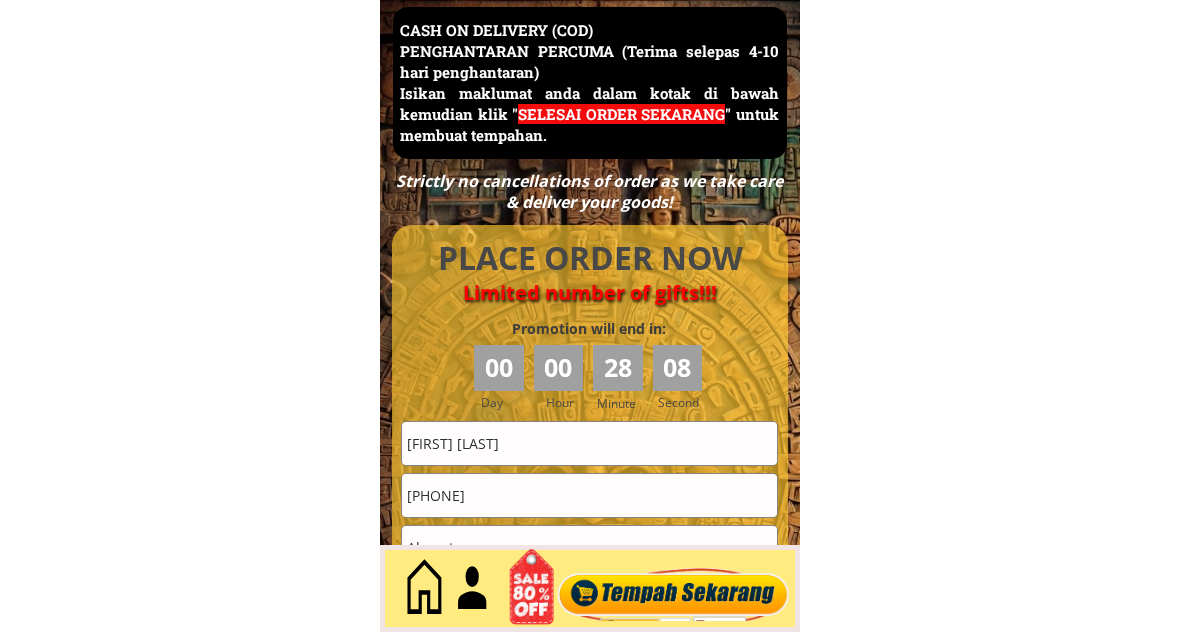 click on "[PHONE]" at bounding box center [589, 495] 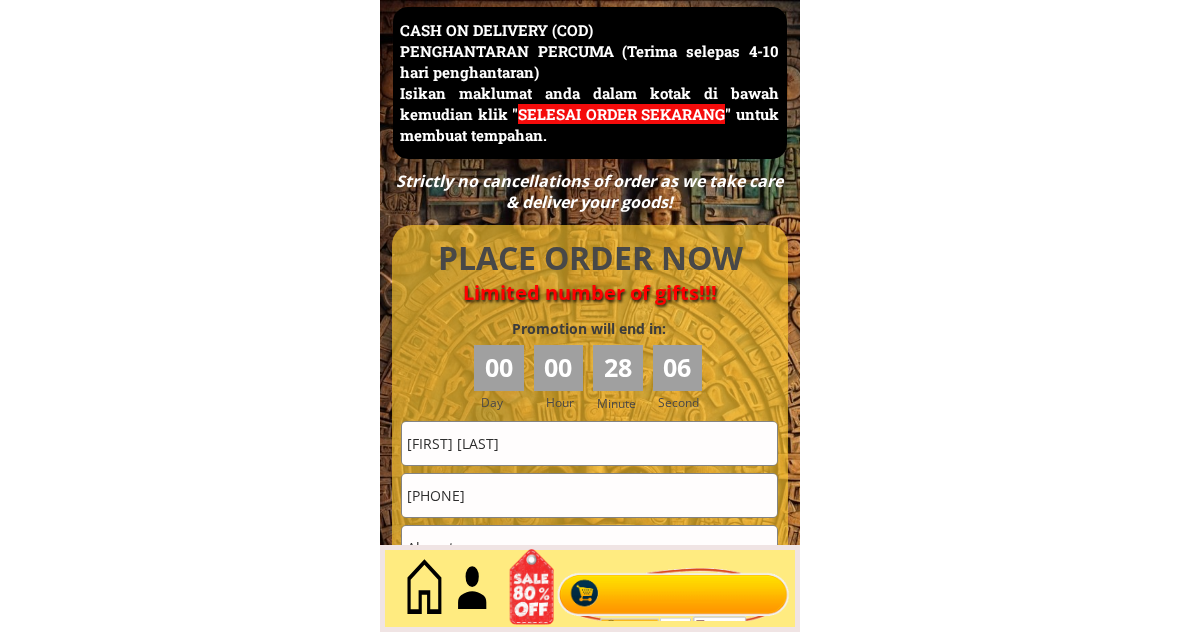 click on "[PHONE]" at bounding box center [589, 495] 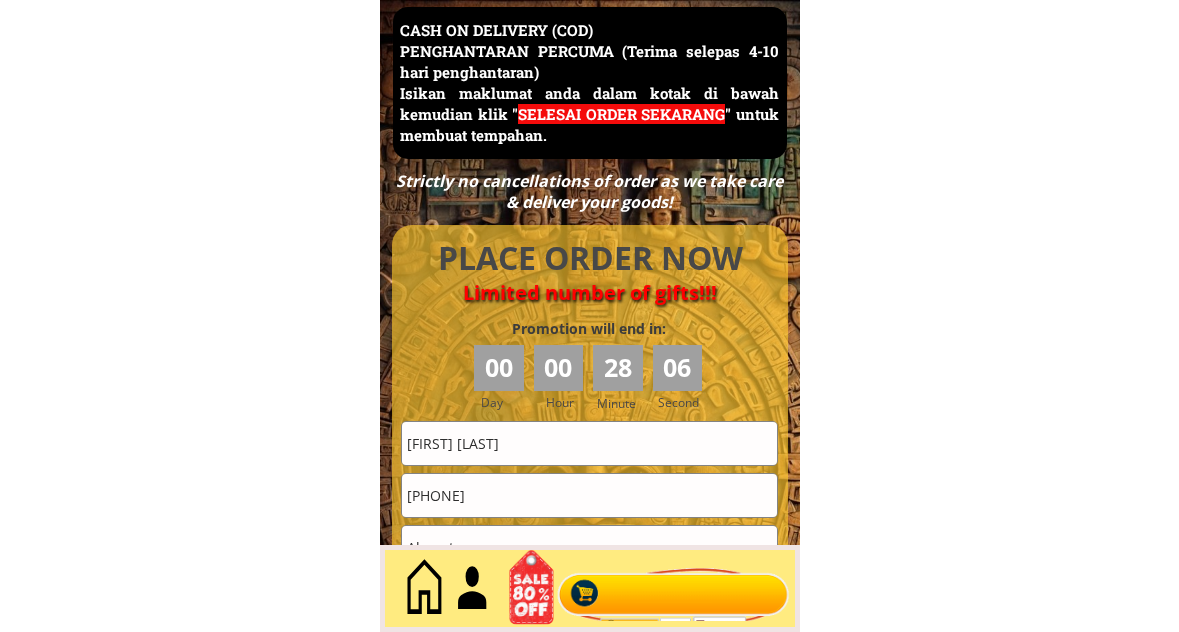 type on "[PHONE]" 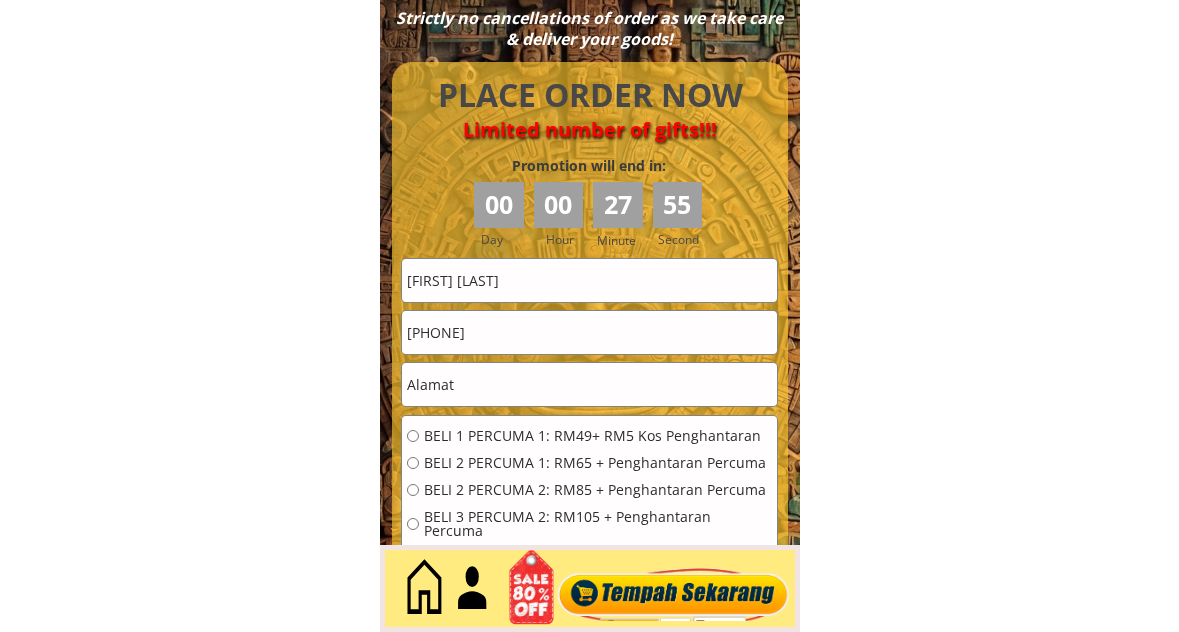 scroll, scrollTop: 8843, scrollLeft: 0, axis: vertical 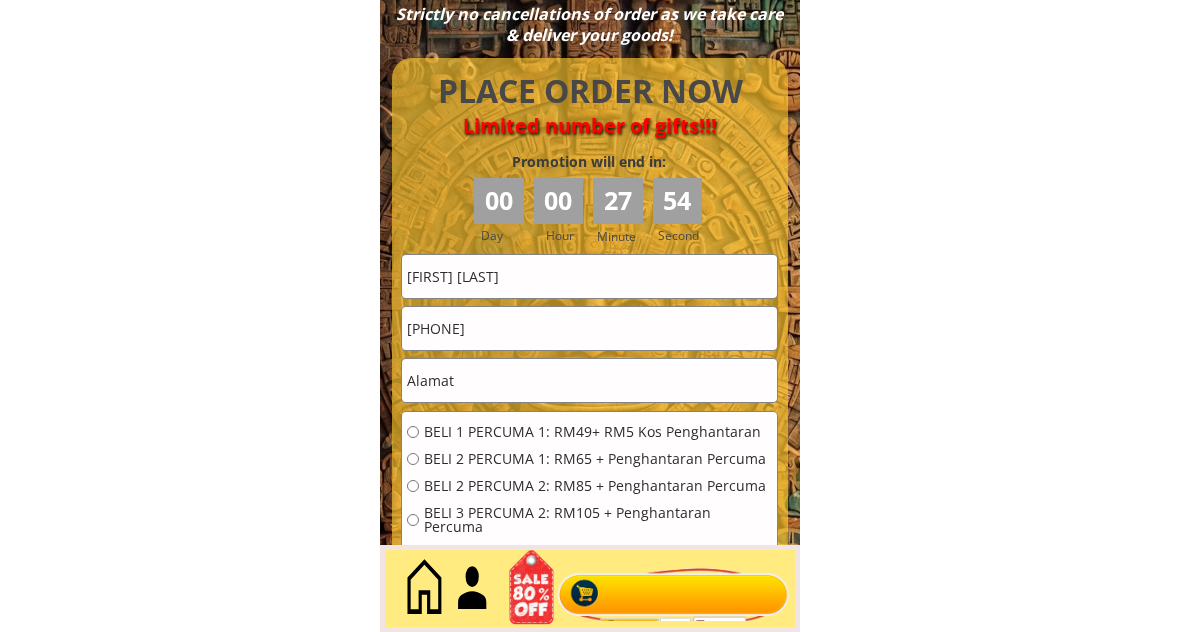 click at bounding box center [589, 380] 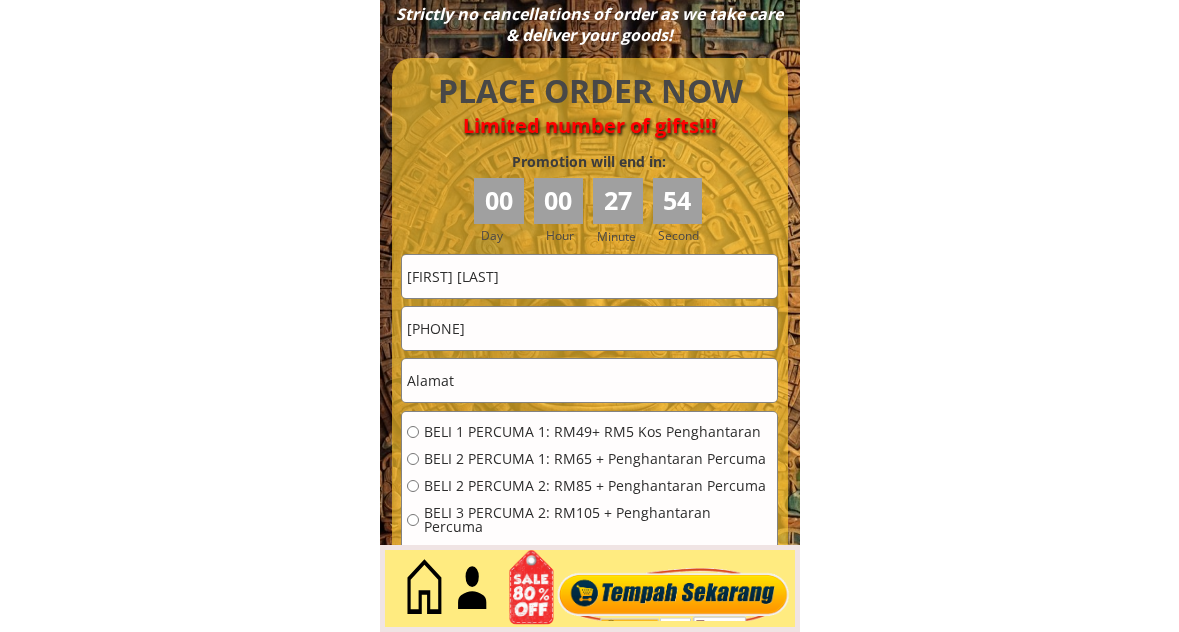 click at bounding box center [589, 380] 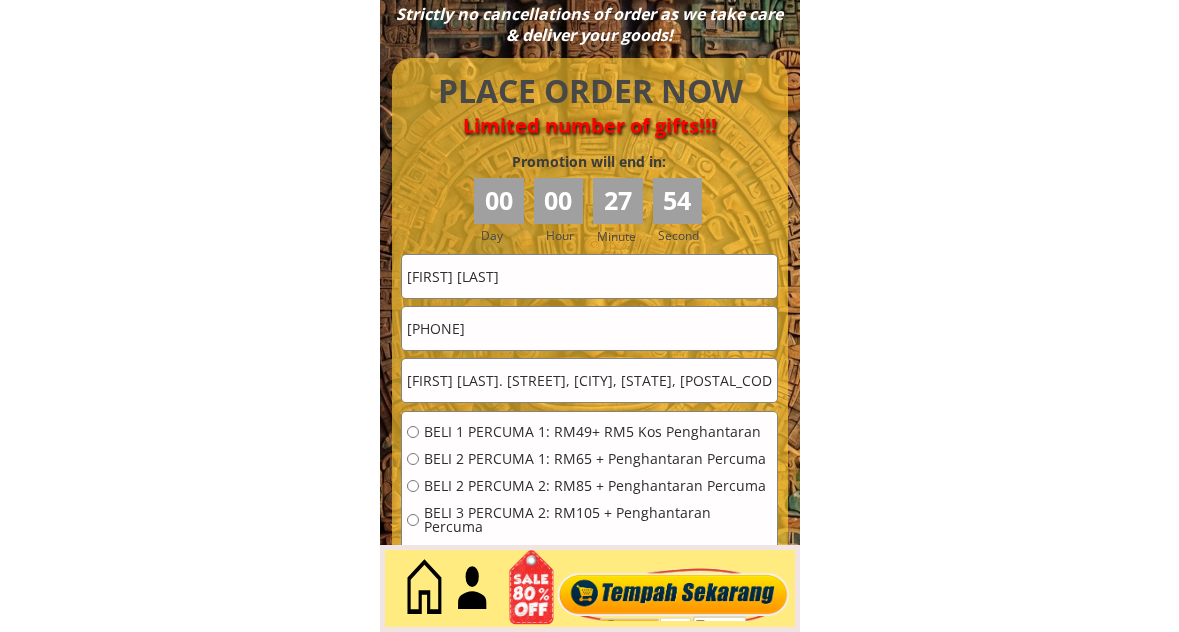 scroll, scrollTop: 0, scrollLeft: 110, axis: horizontal 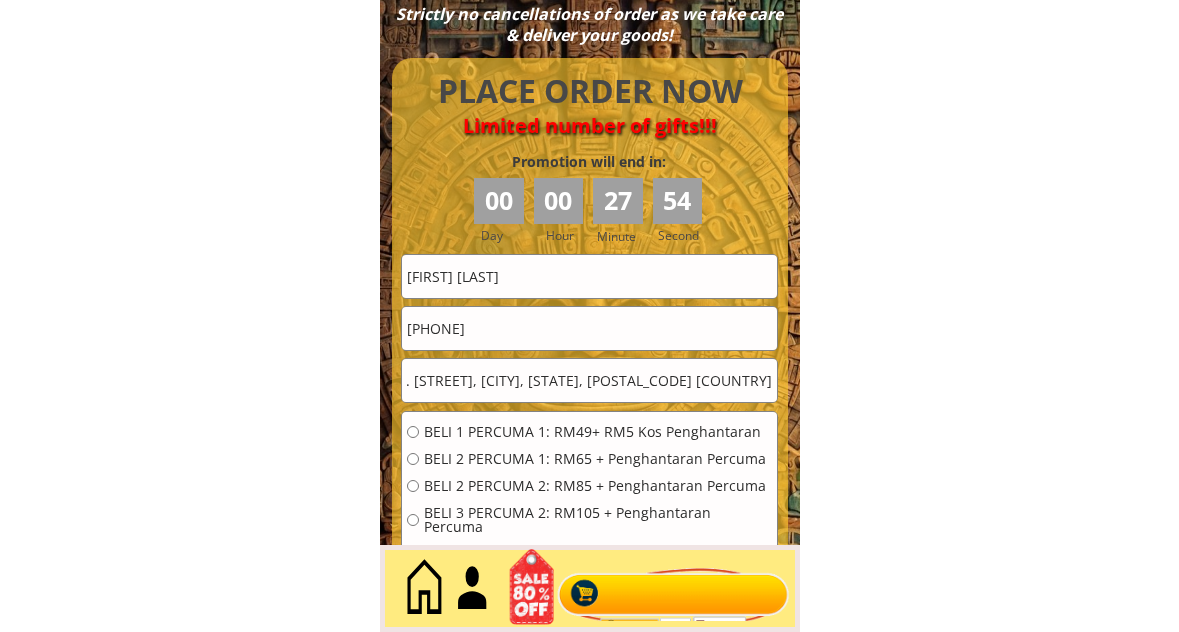 type on "[FIRST] [LAST]. [STREET], [CITY], [STATE], [POSTAL_CODE] [COUNTRY]" 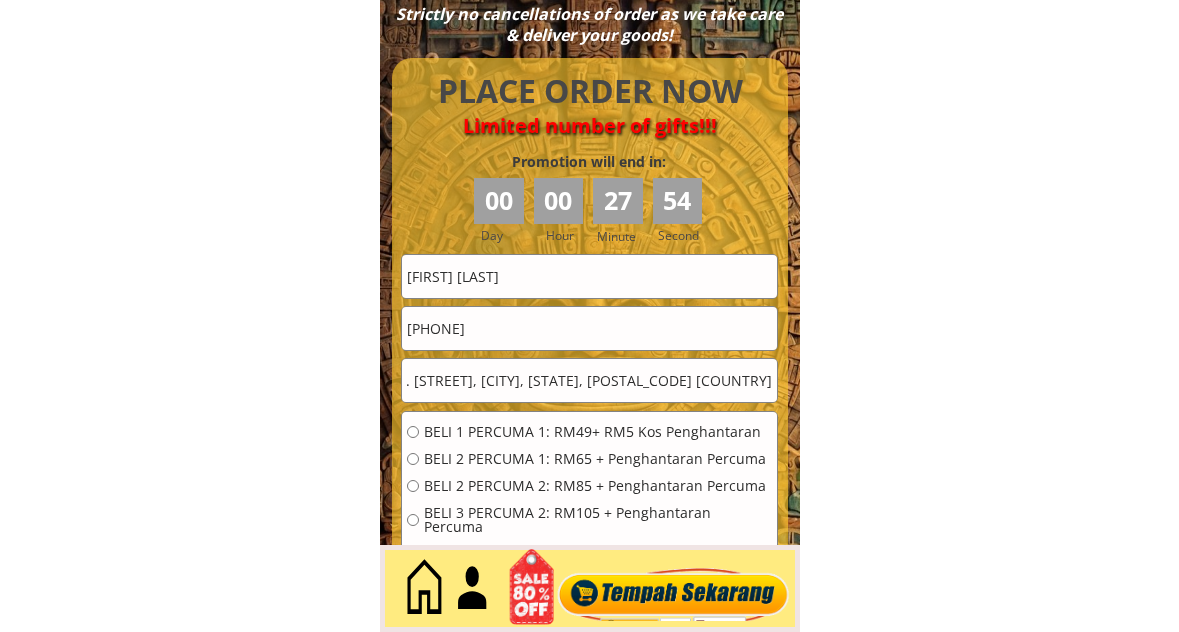 click on "BELI 2 PERCUMA 1: RM65 + Penghantaran Percuma" at bounding box center (598, 459) 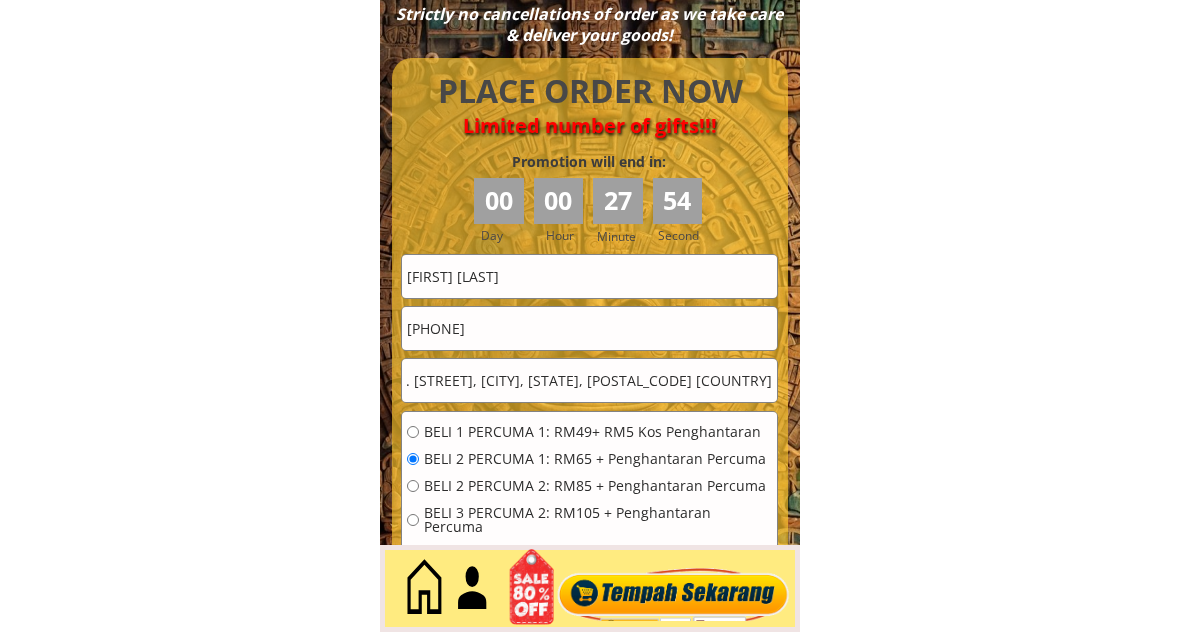 scroll, scrollTop: 0, scrollLeft: 0, axis: both 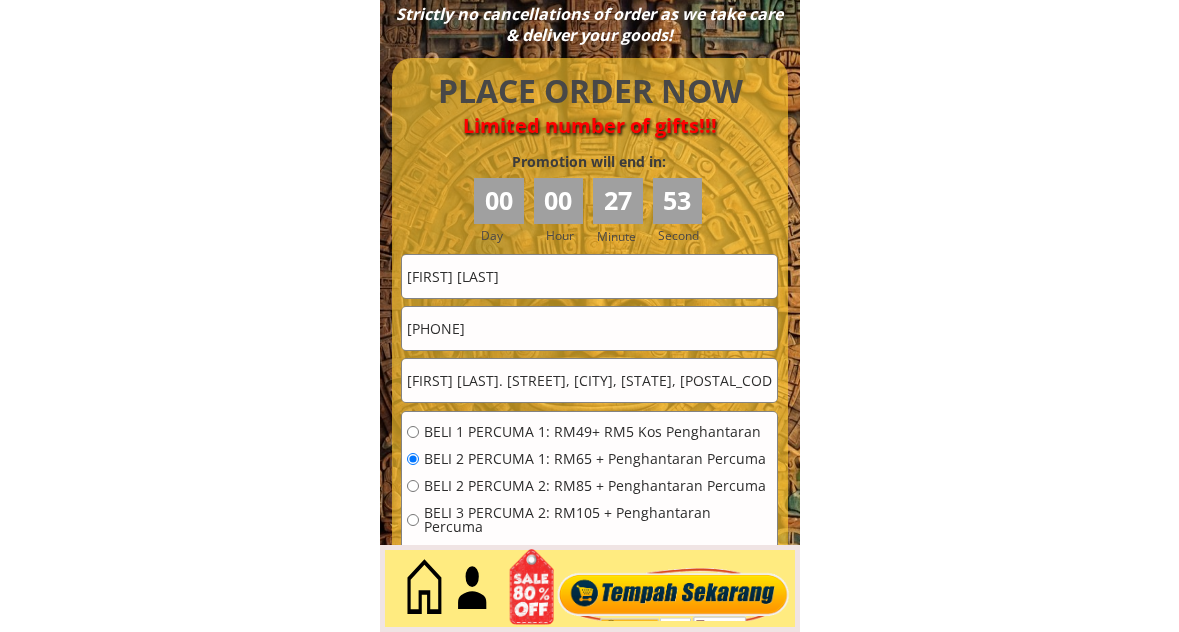 click on "BELI 2 PERCUMA 2: RM85 + Penghantaran Percuma" at bounding box center [598, 486] 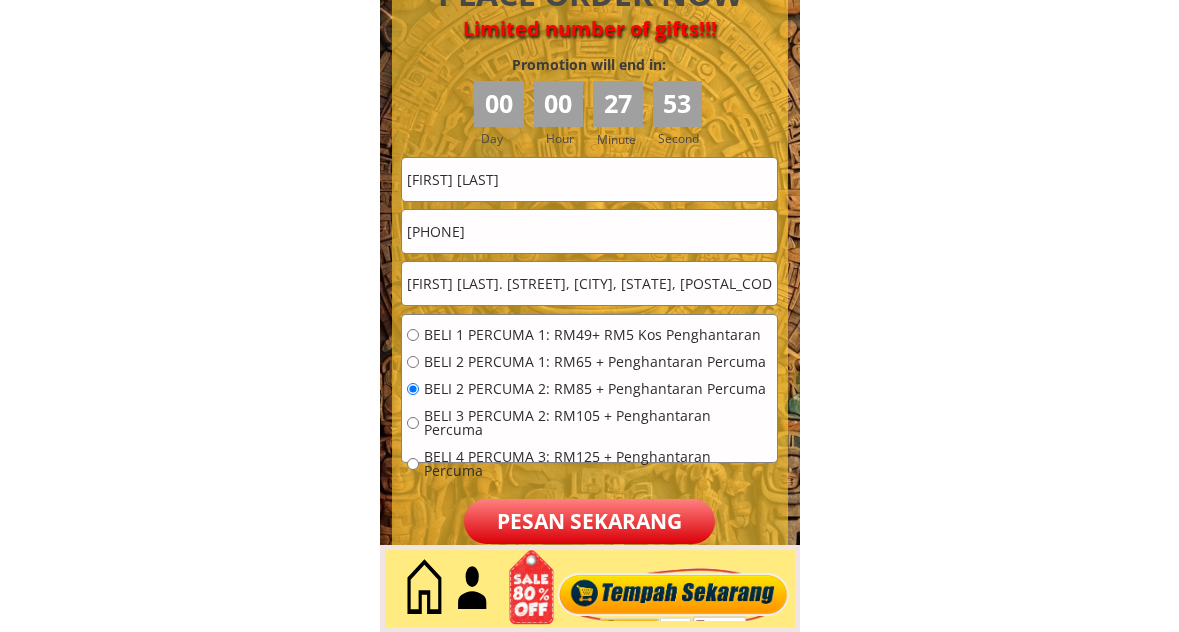 scroll, scrollTop: 9176, scrollLeft: 0, axis: vertical 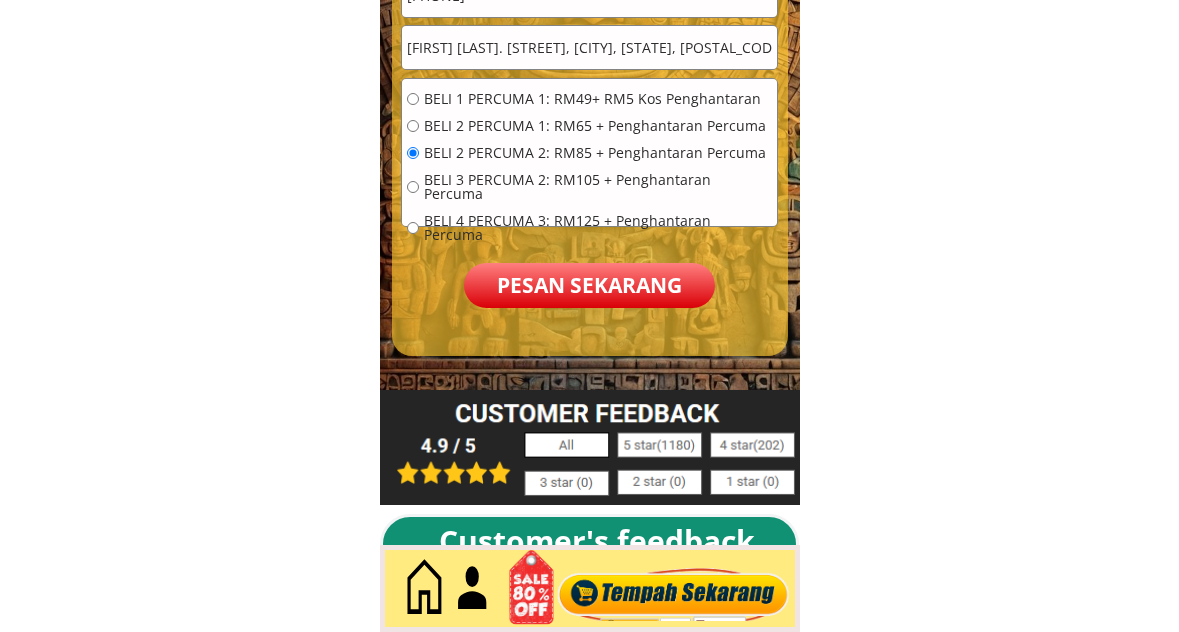 click on "Pesan sekarang" at bounding box center [589, 285] 